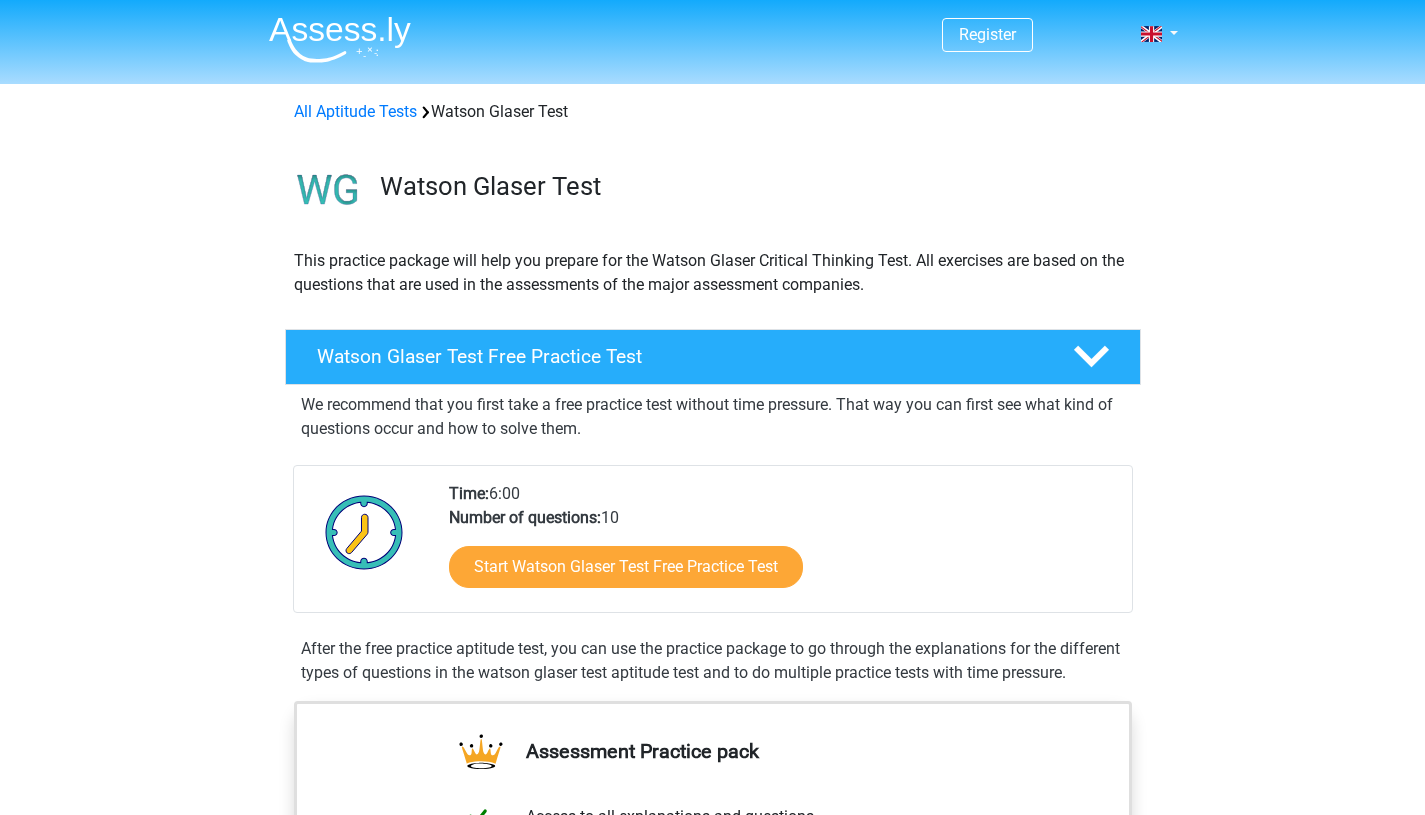 scroll, scrollTop: 0, scrollLeft: 0, axis: both 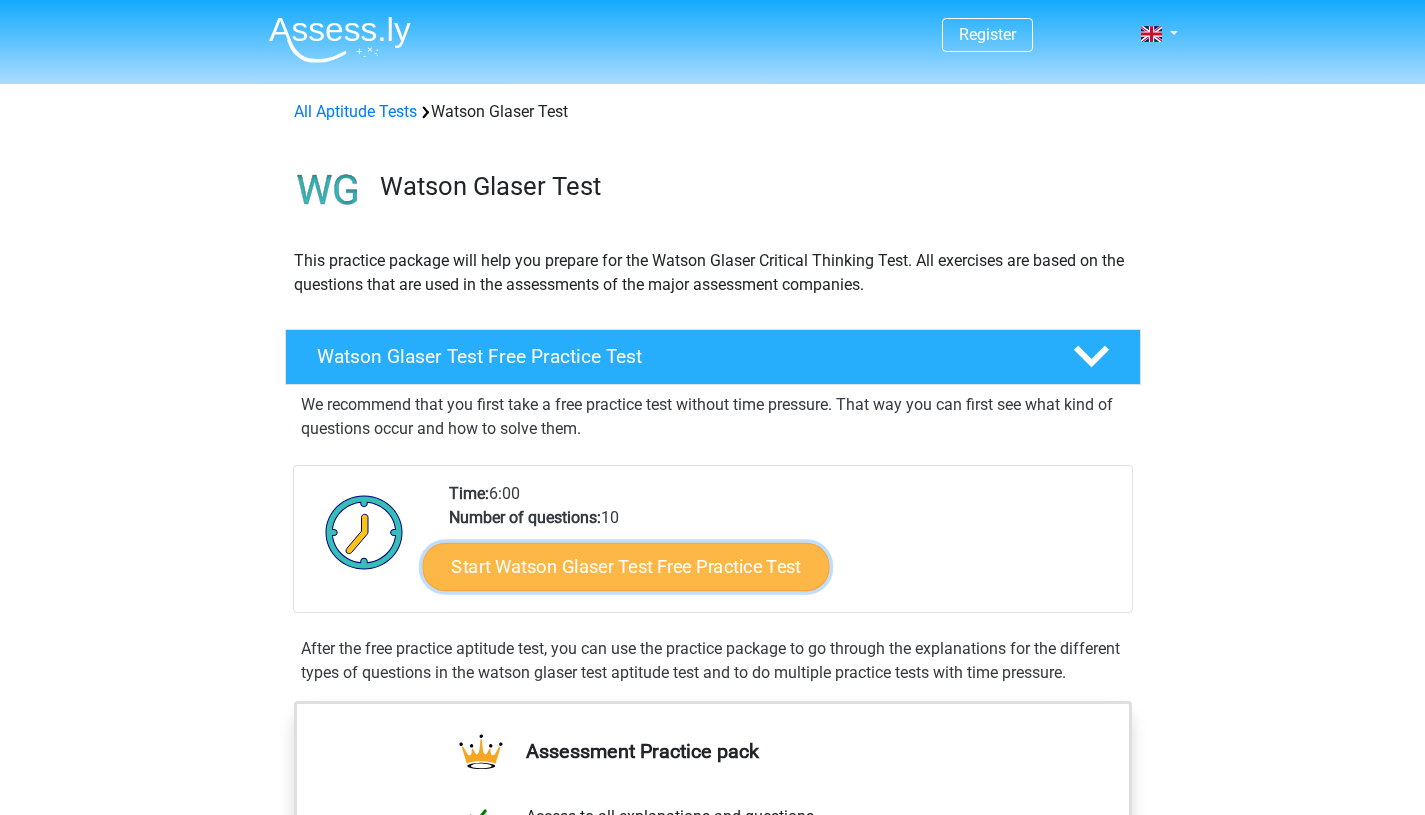 click on "Start Watson Glaser Test
Free Practice Test" at bounding box center (625, 567) 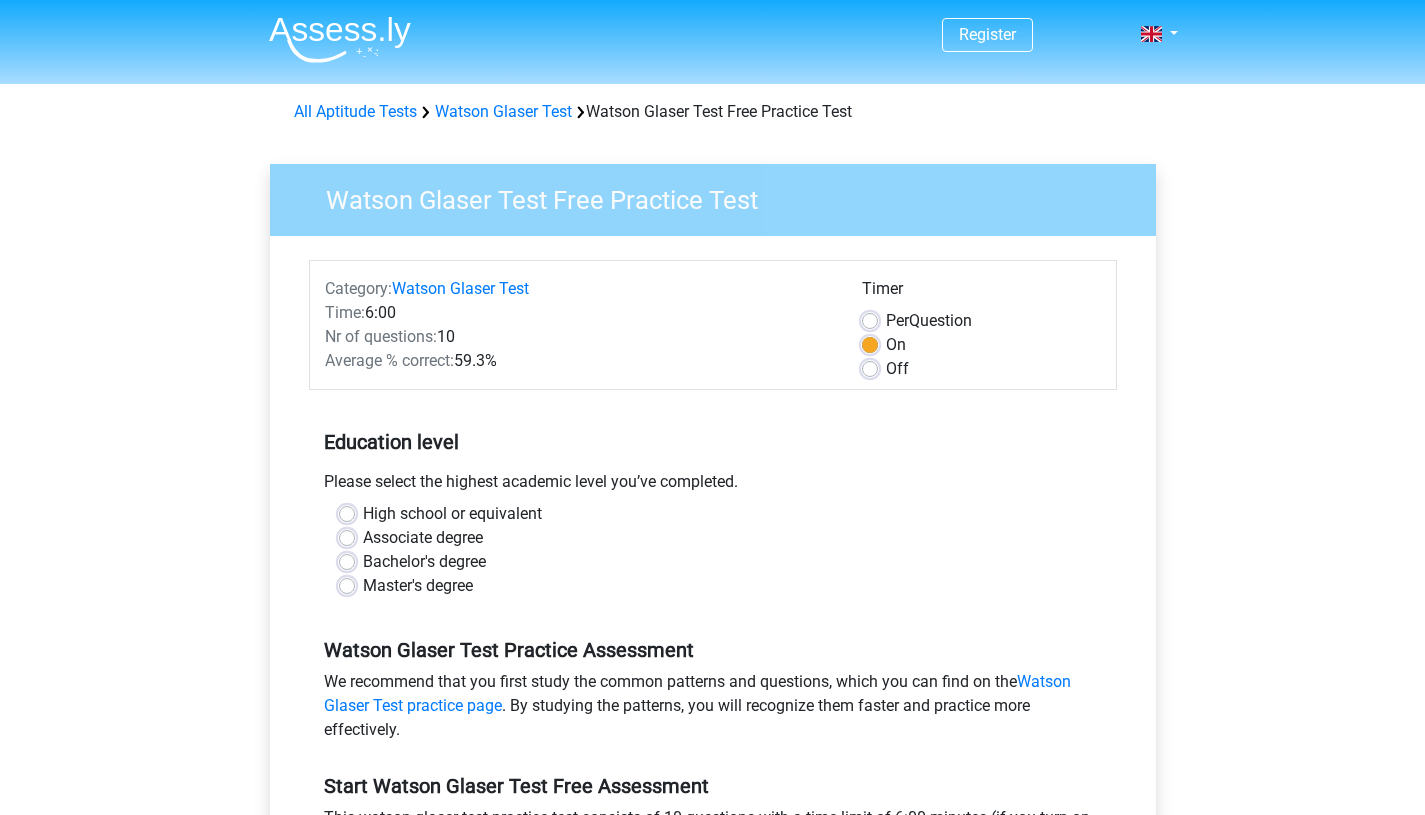 scroll, scrollTop: 0, scrollLeft: 0, axis: both 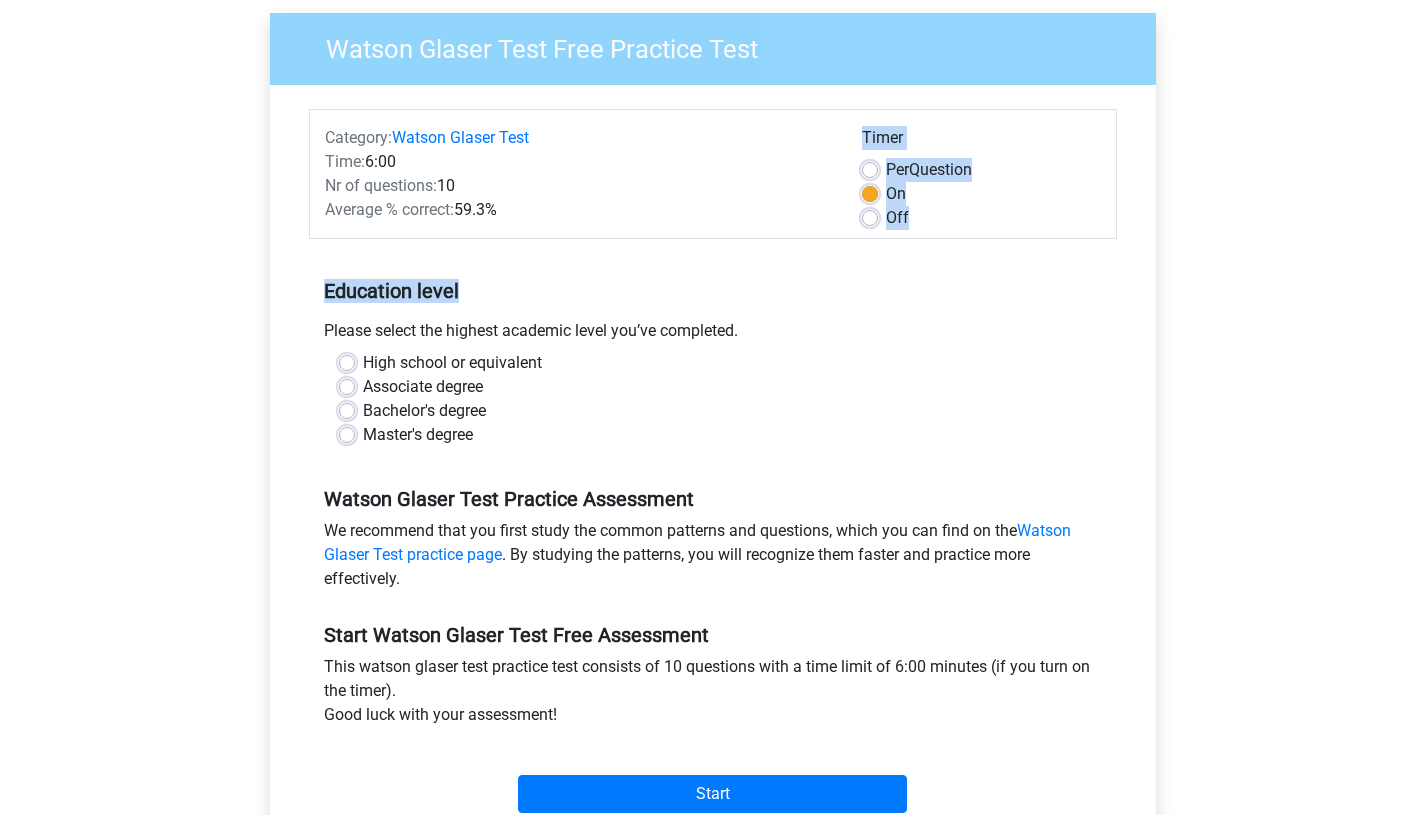 drag, startPoint x: 1434, startPoint y: 240, endPoint x: 1439, endPoint y: 288, distance: 48.259712 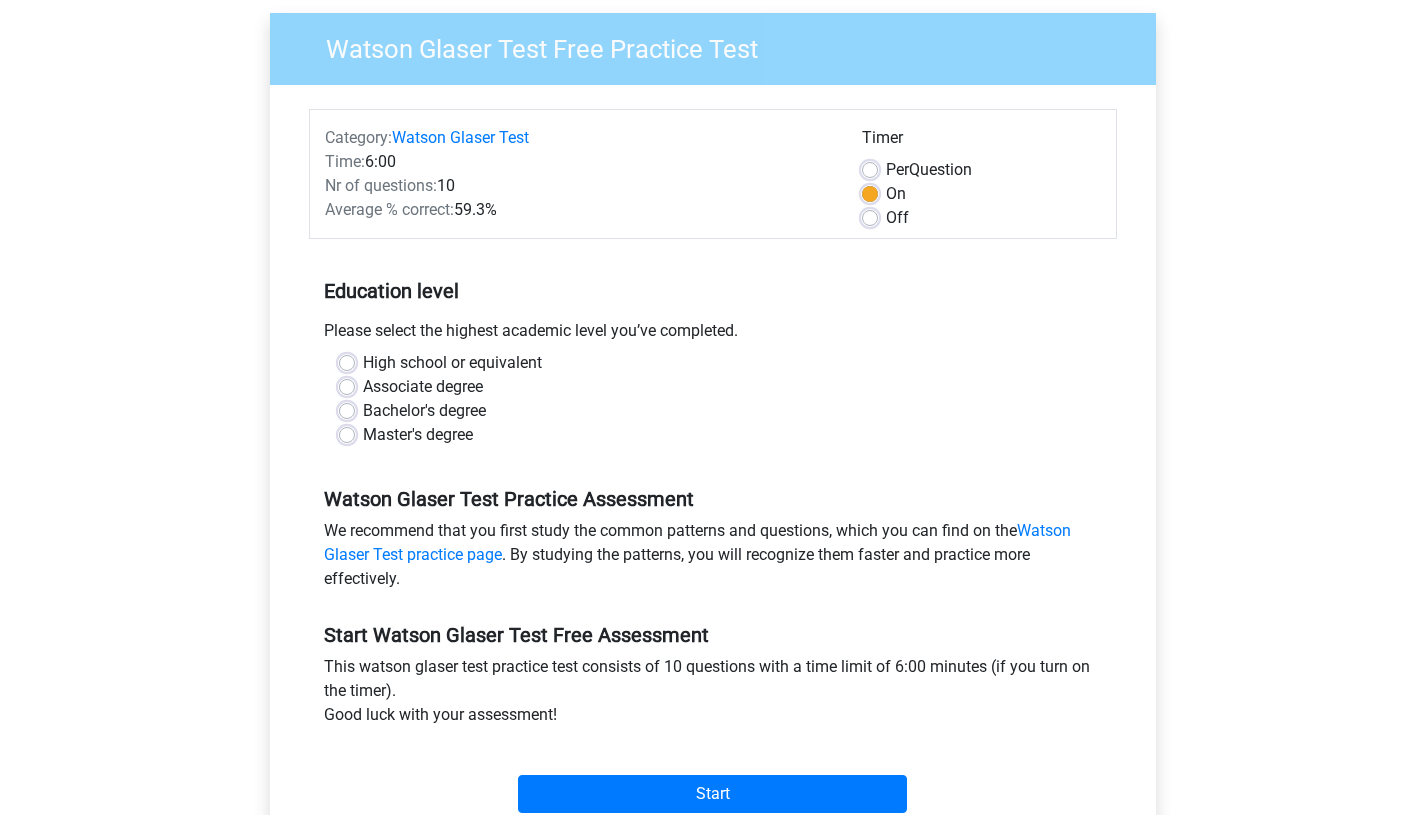 click on "Master's degree" at bounding box center (418, 435) 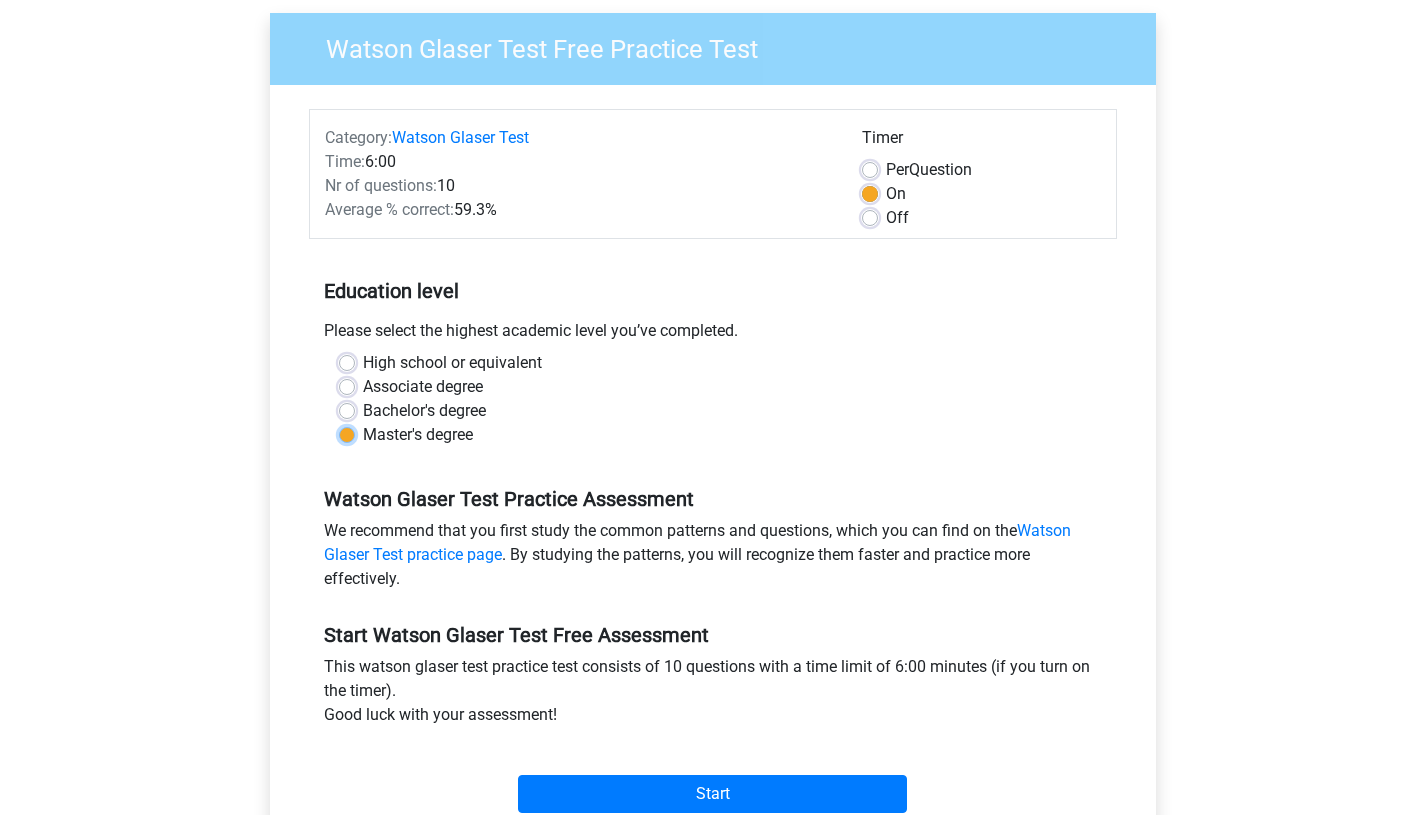 click on "Master's degree" at bounding box center (347, 433) 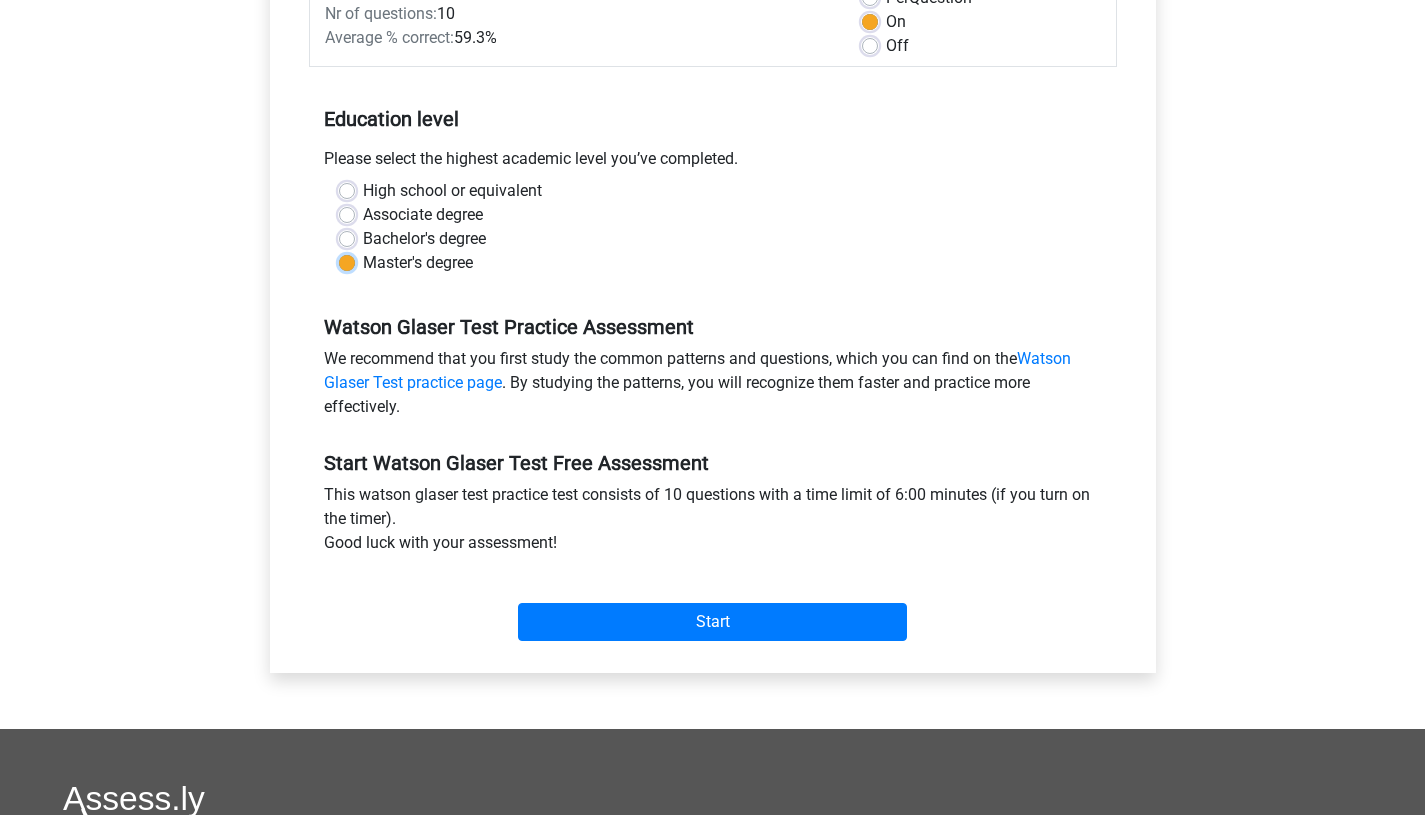 scroll, scrollTop: 321, scrollLeft: 0, axis: vertical 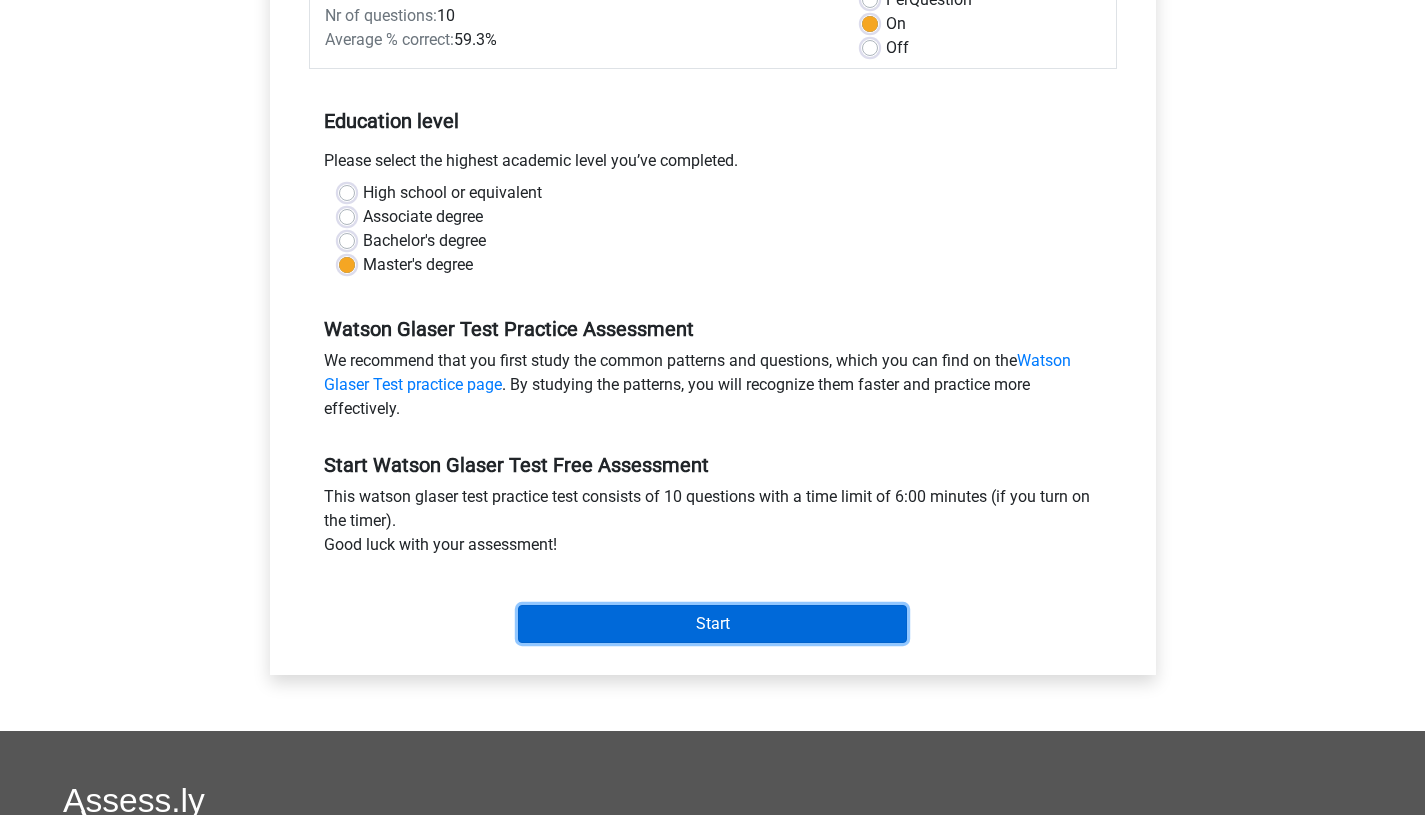 click on "Start" at bounding box center [712, 624] 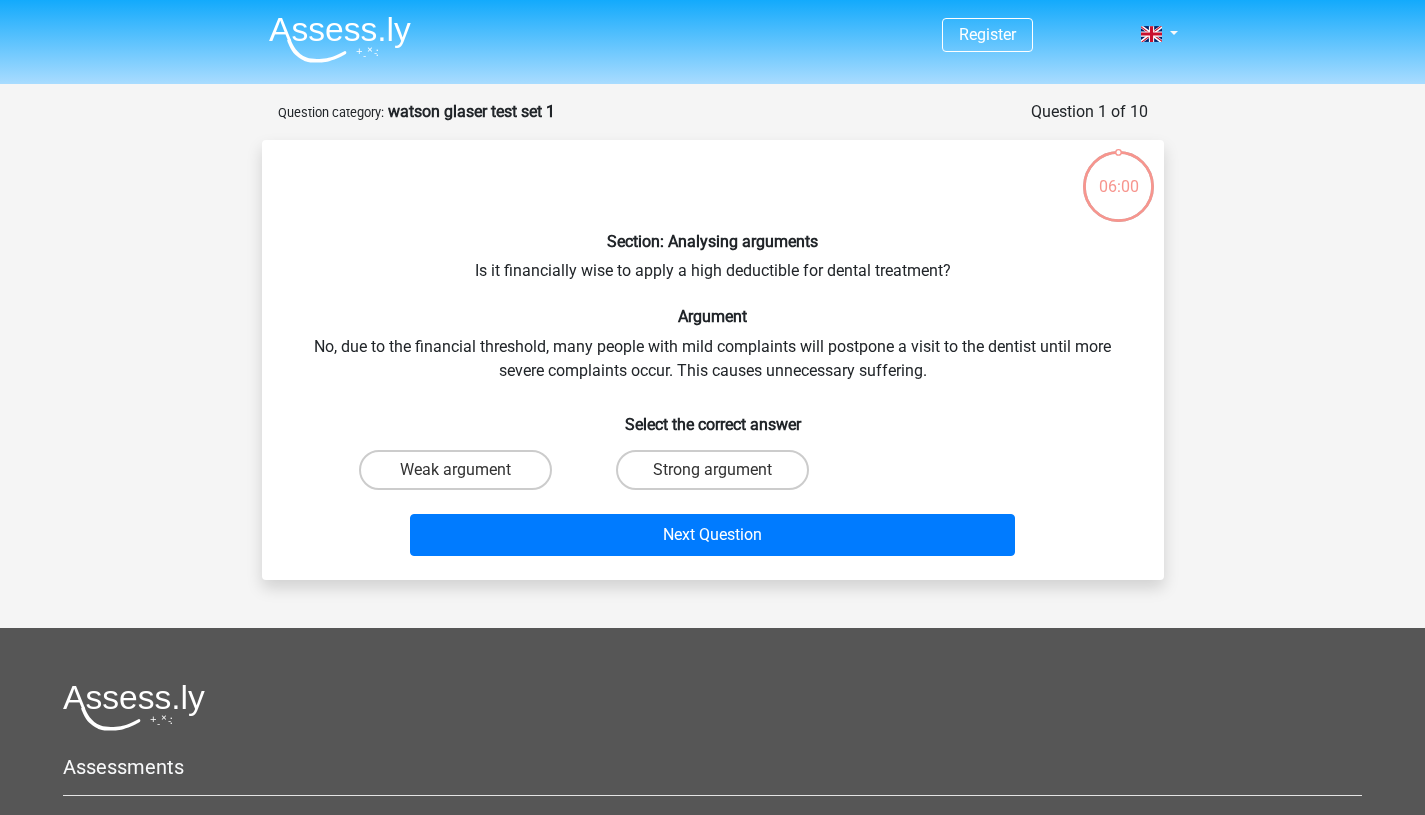 scroll, scrollTop: 0, scrollLeft: 0, axis: both 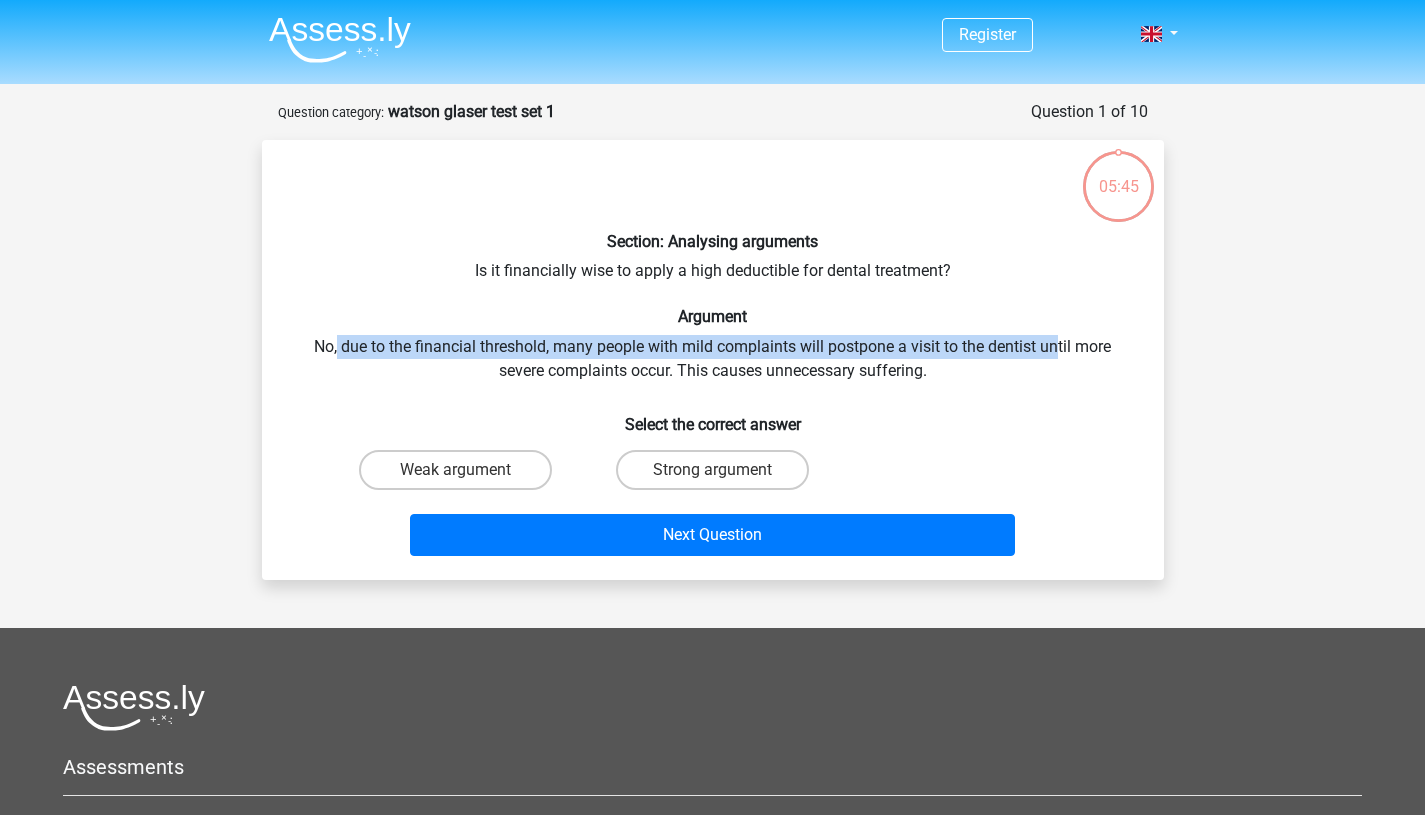 drag, startPoint x: 336, startPoint y: 349, endPoint x: 1061, endPoint y: 355, distance: 725.02484 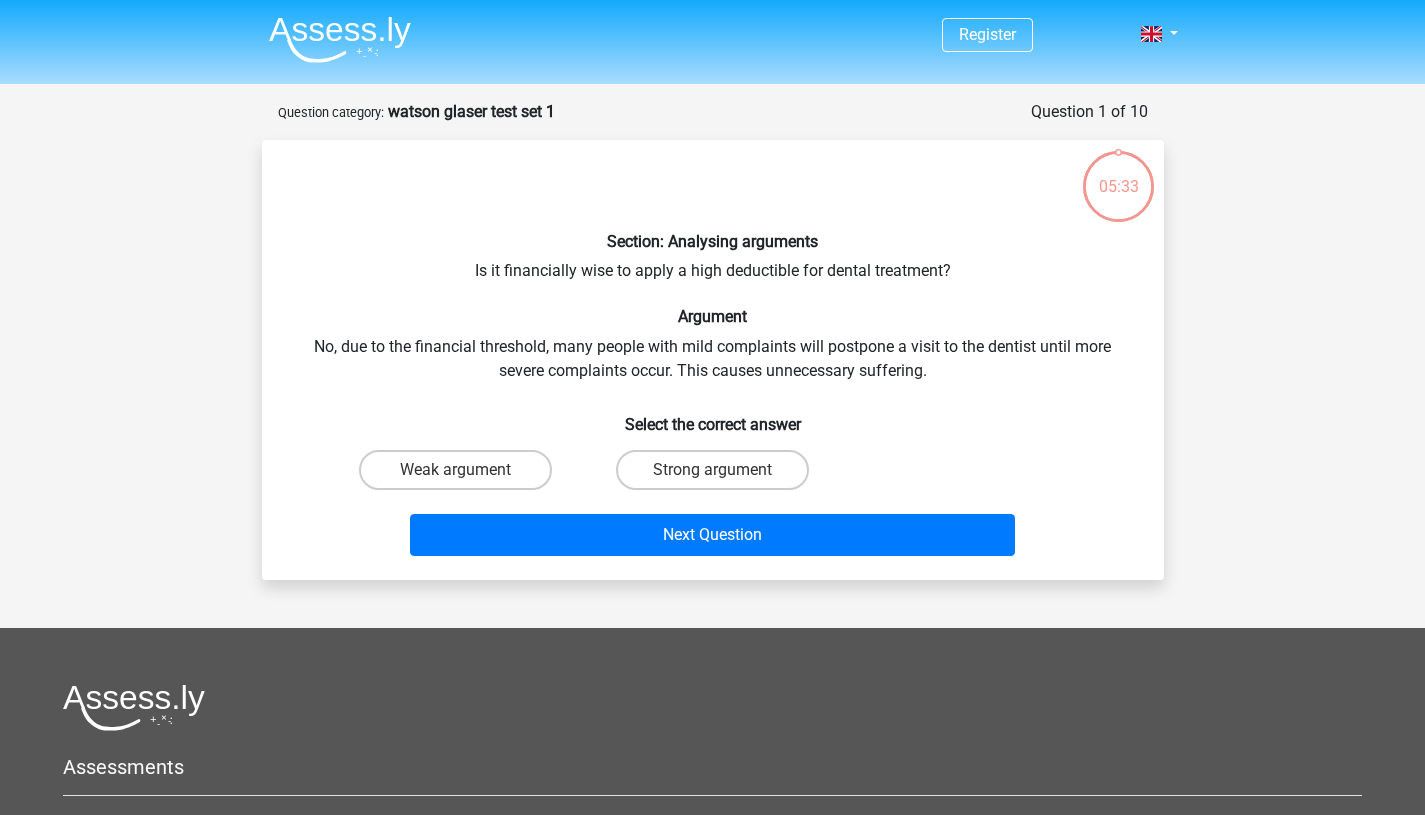click on "Select the correct answer" at bounding box center [713, 416] 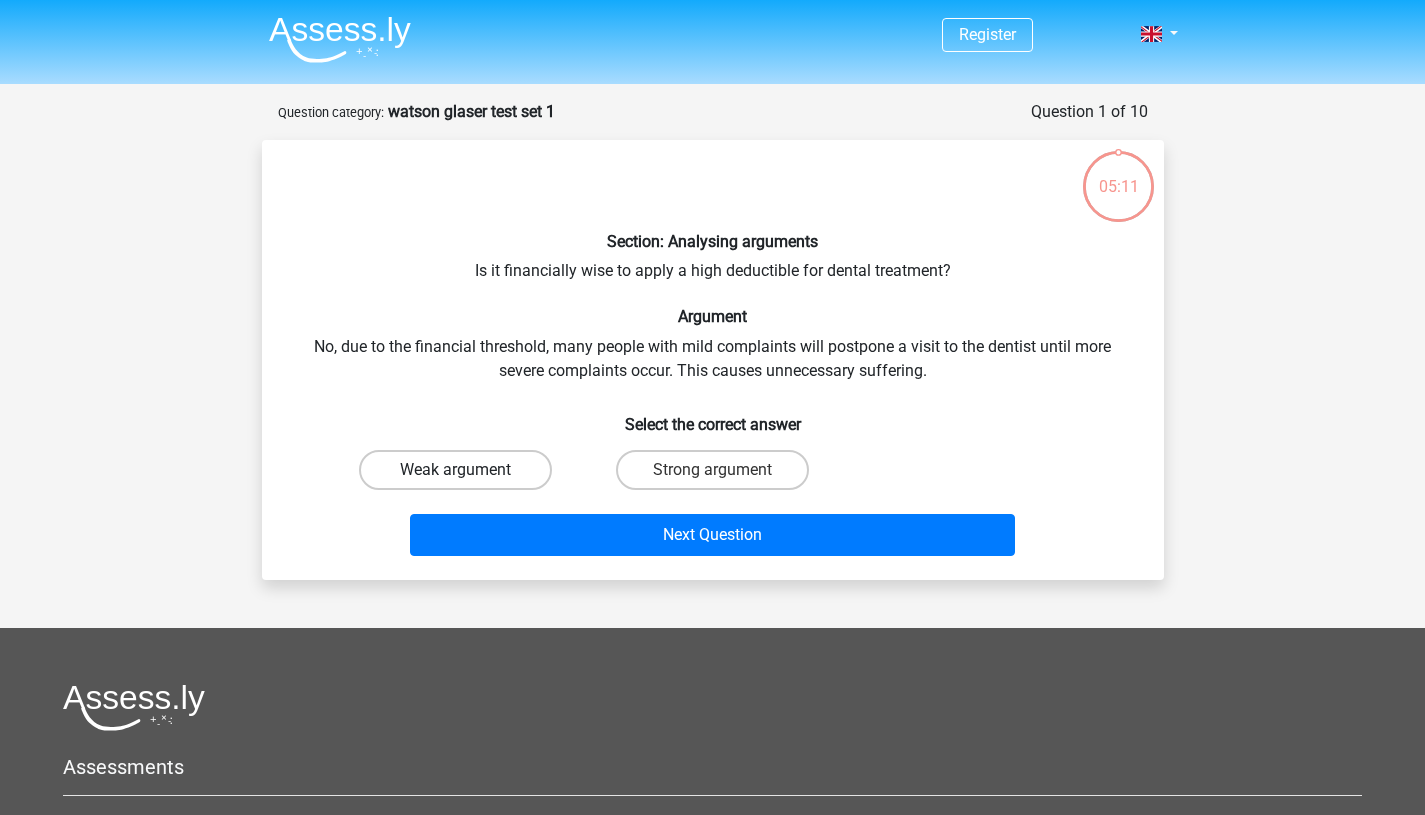click on "Weak argument" at bounding box center (455, 470) 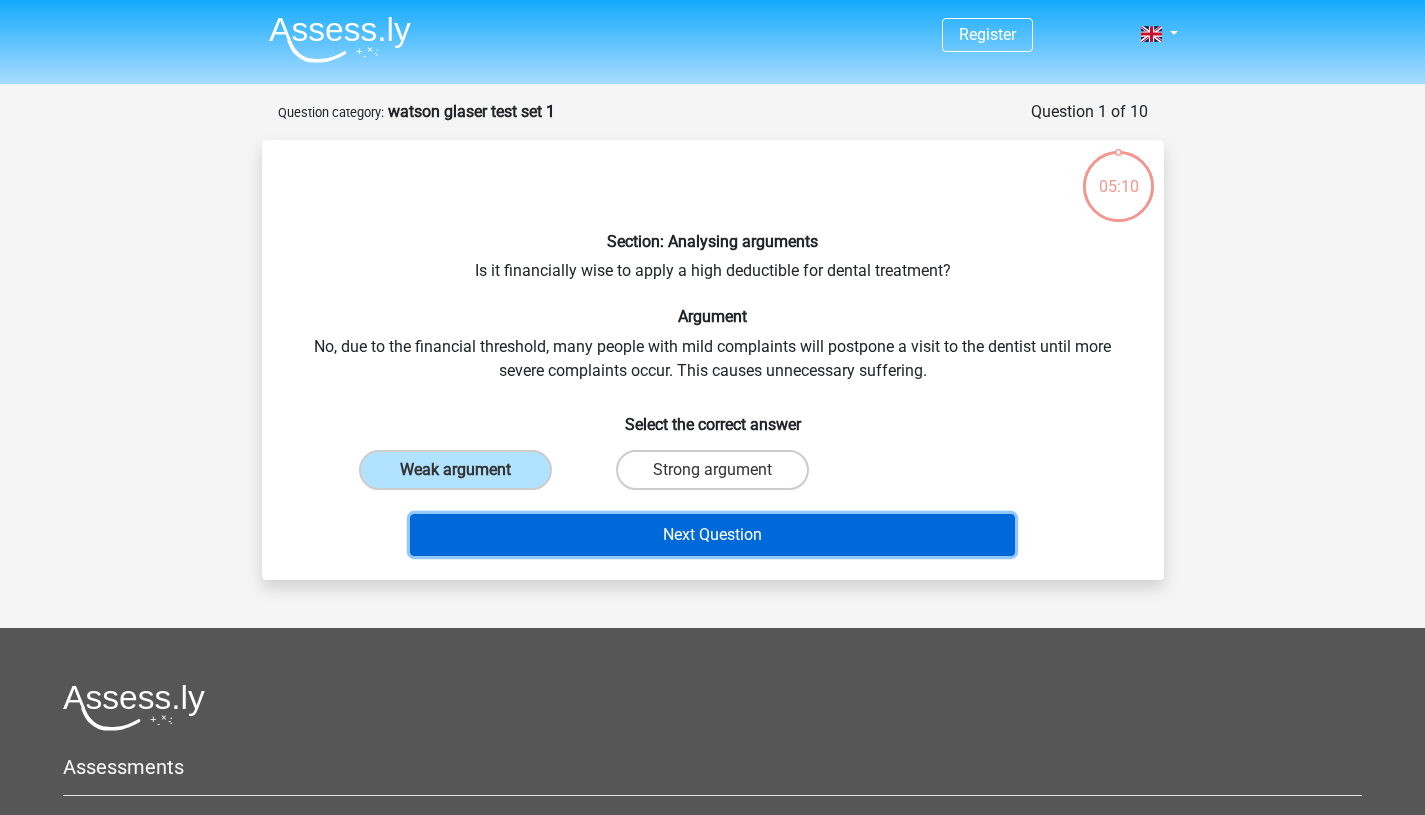 click on "Next Question" at bounding box center (712, 535) 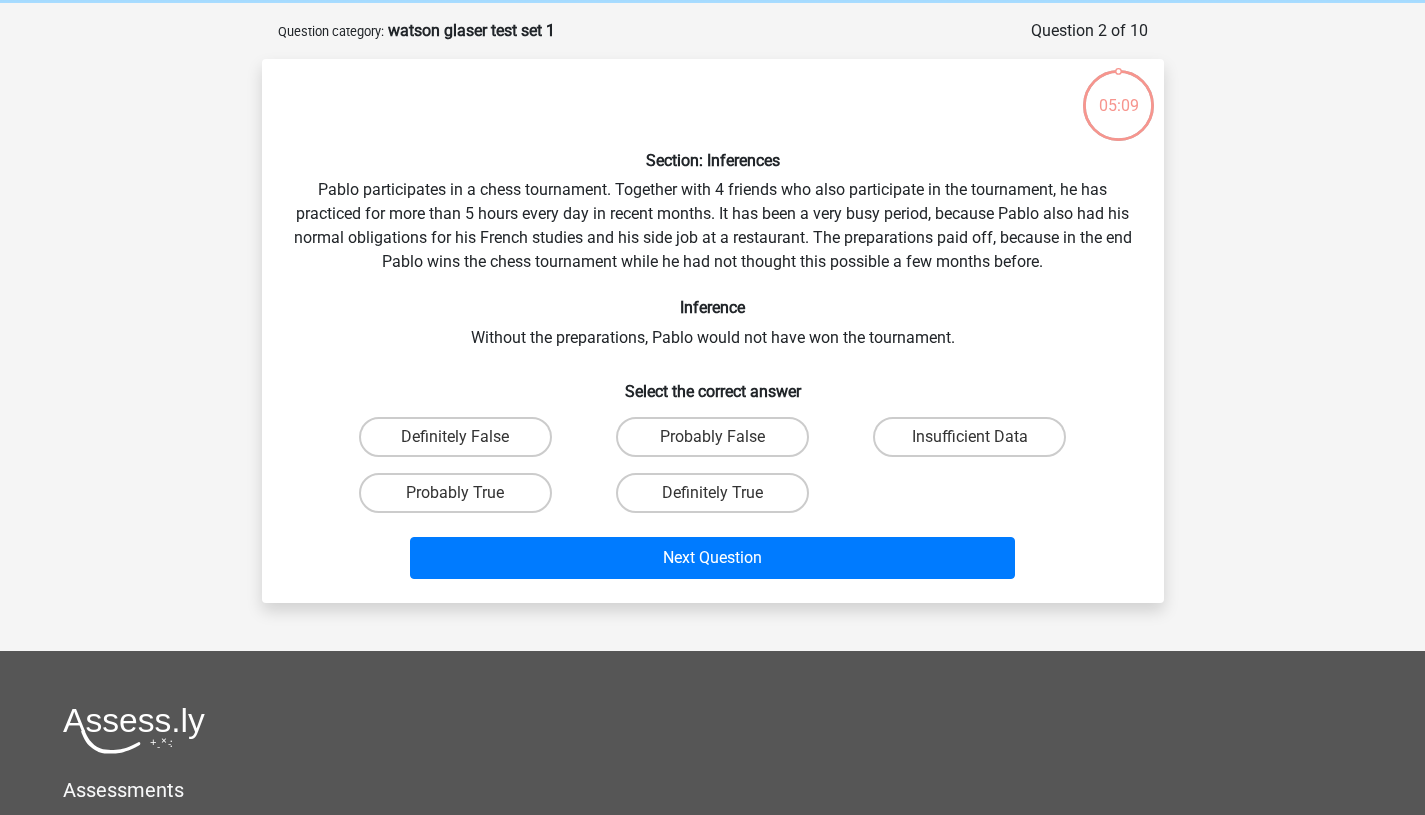 scroll, scrollTop: 100, scrollLeft: 0, axis: vertical 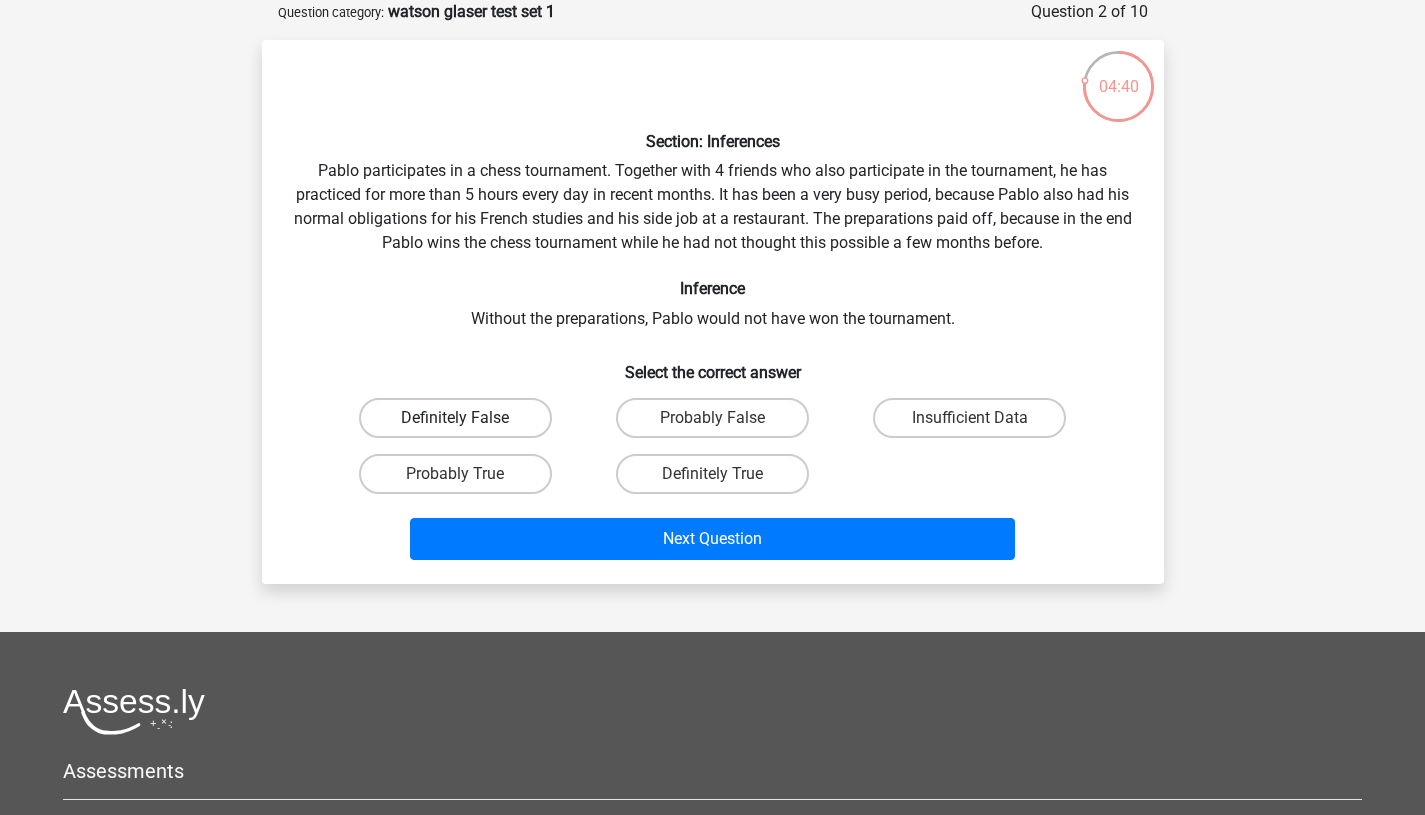 click on "Definitely False" at bounding box center (455, 418) 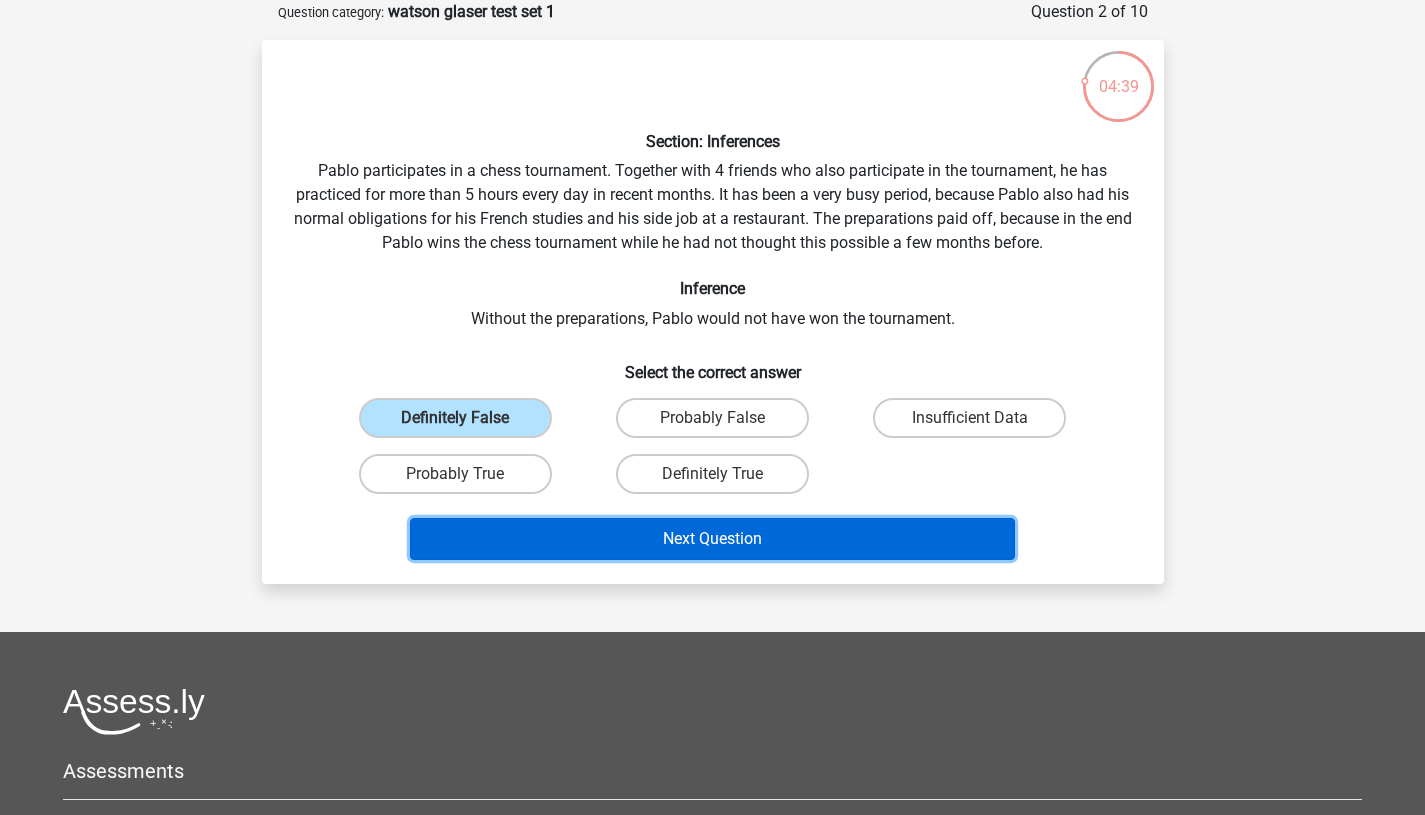 click on "Next Question" at bounding box center (712, 539) 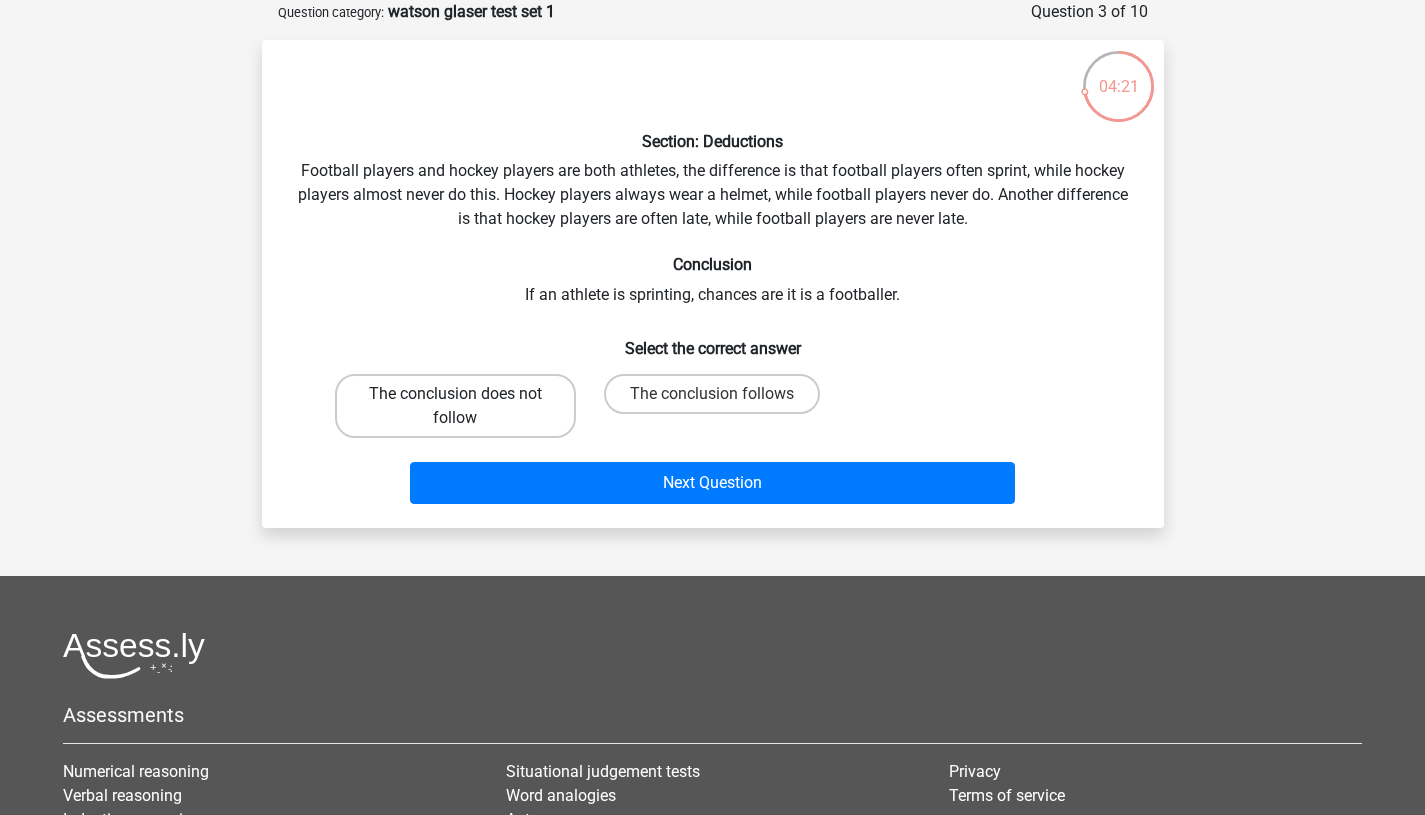 click on "The conclusion does not follow" at bounding box center [455, 406] 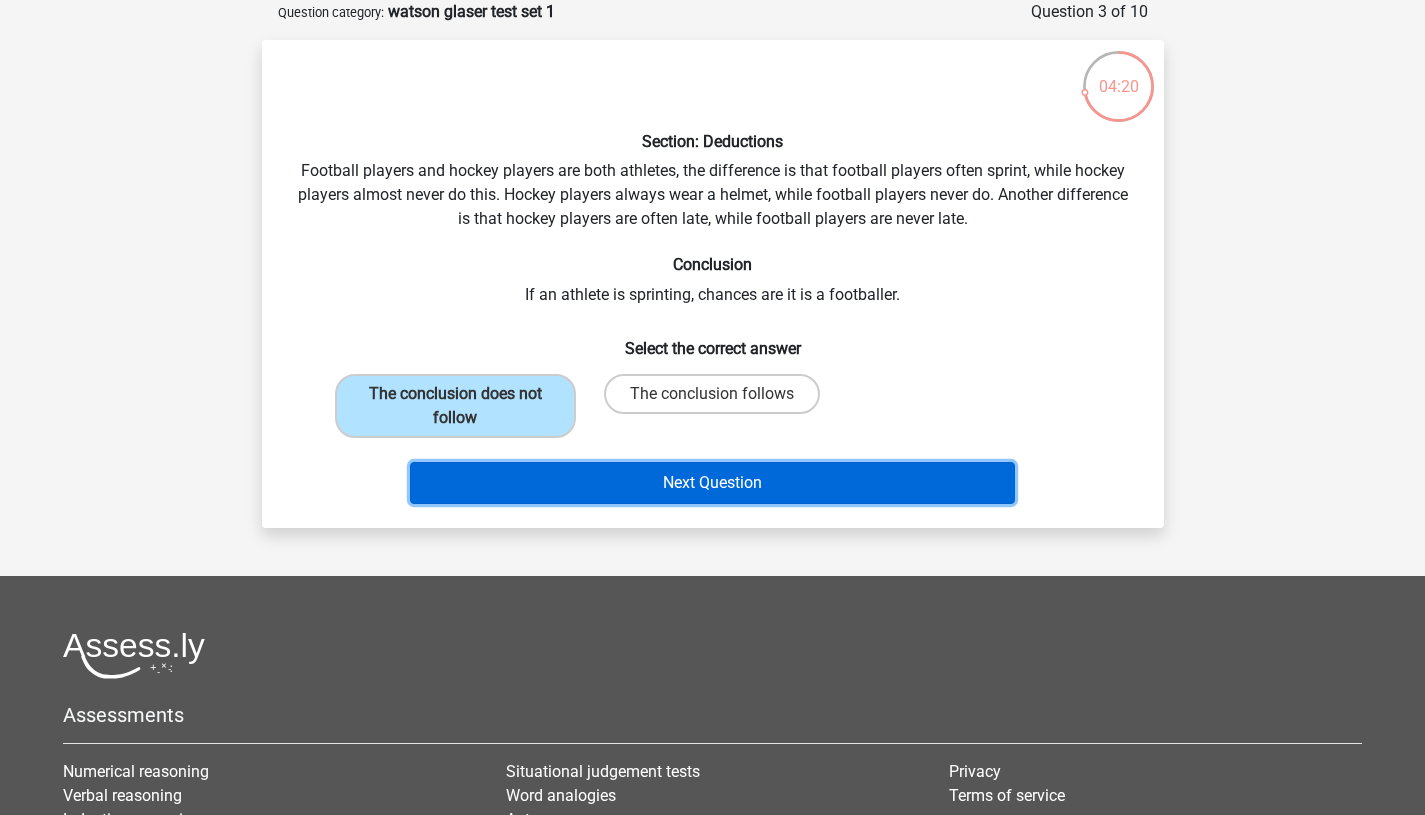 click on "Next Question" at bounding box center (712, 483) 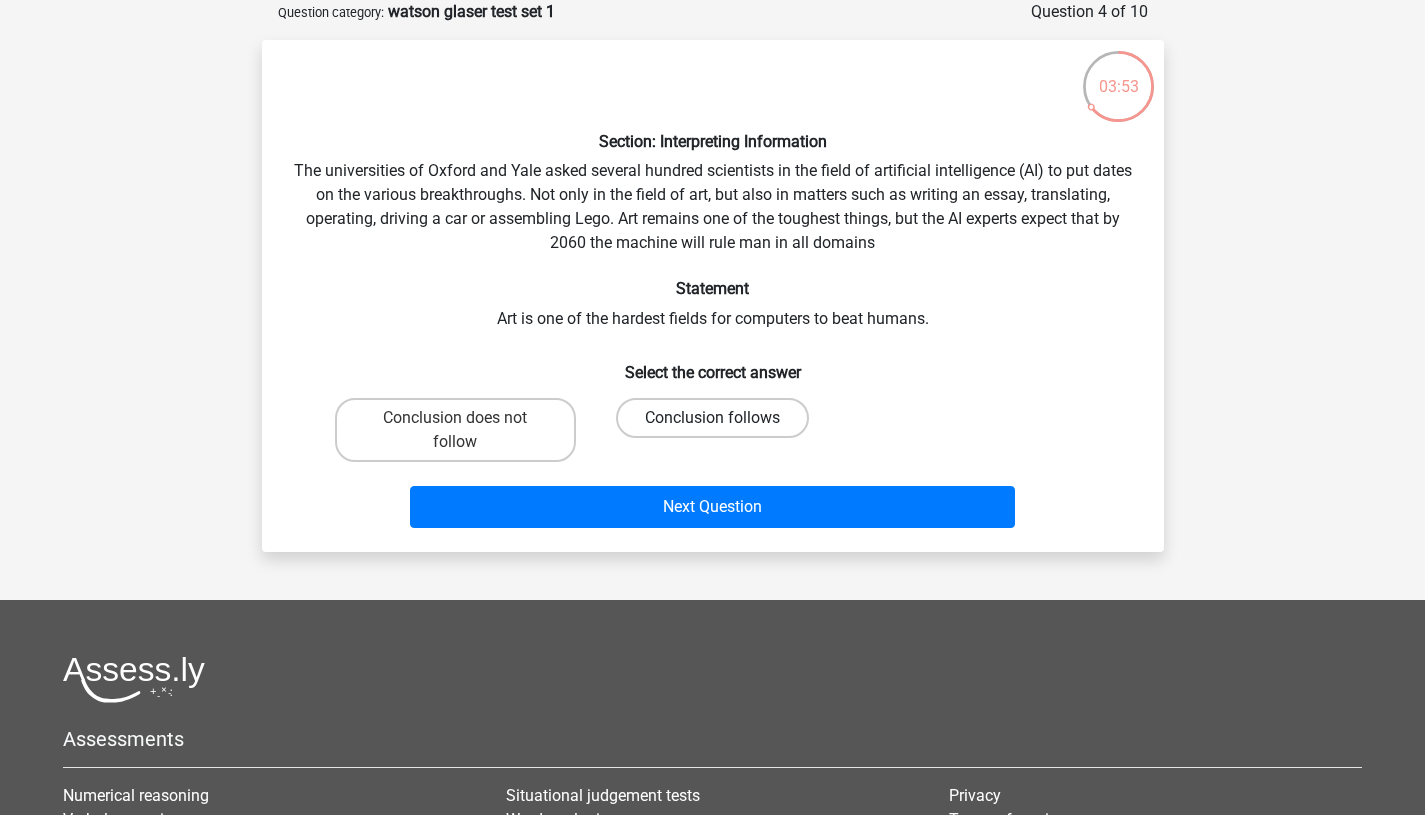 click on "Conclusion follows" at bounding box center (712, 418) 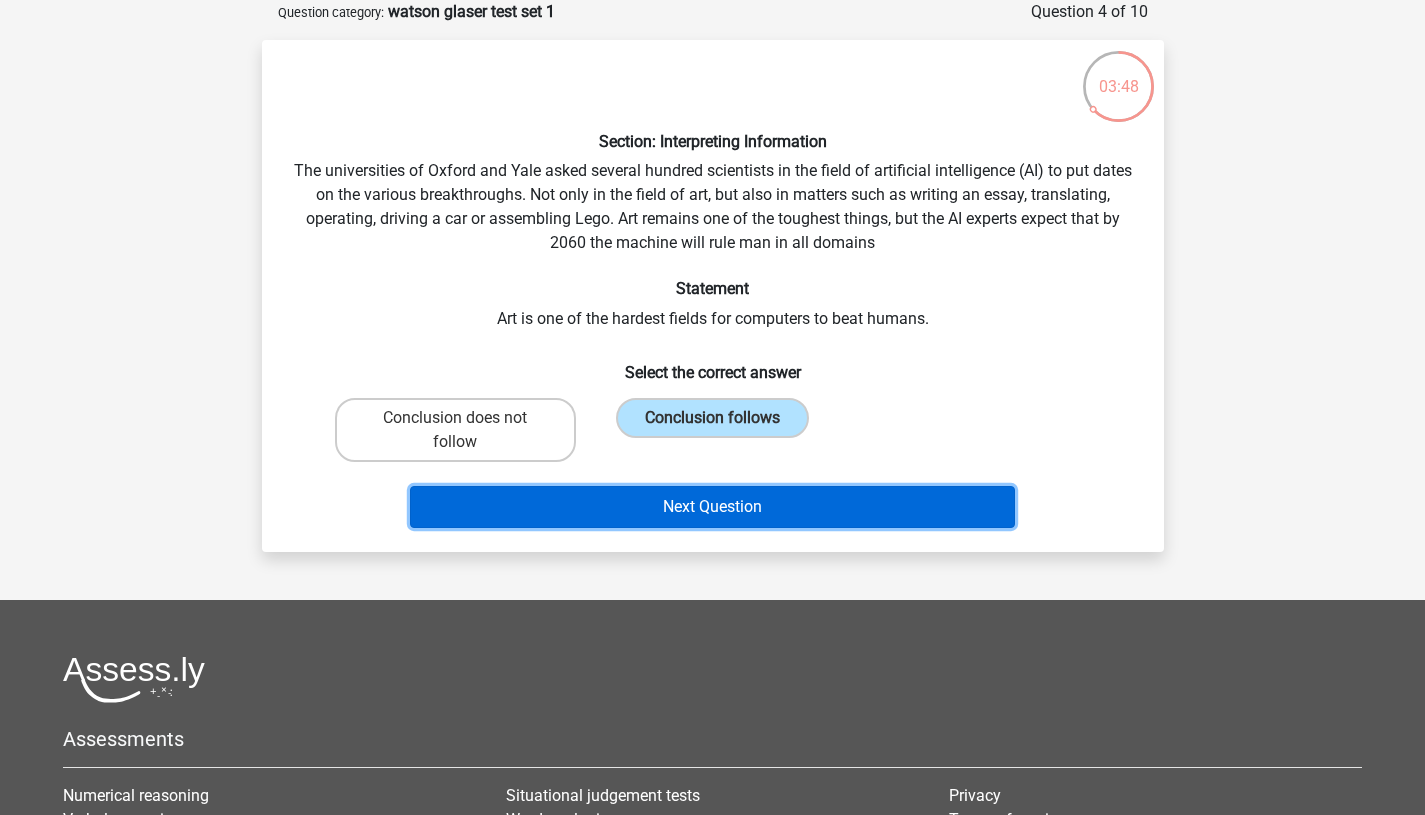 click on "Next Question" at bounding box center [712, 507] 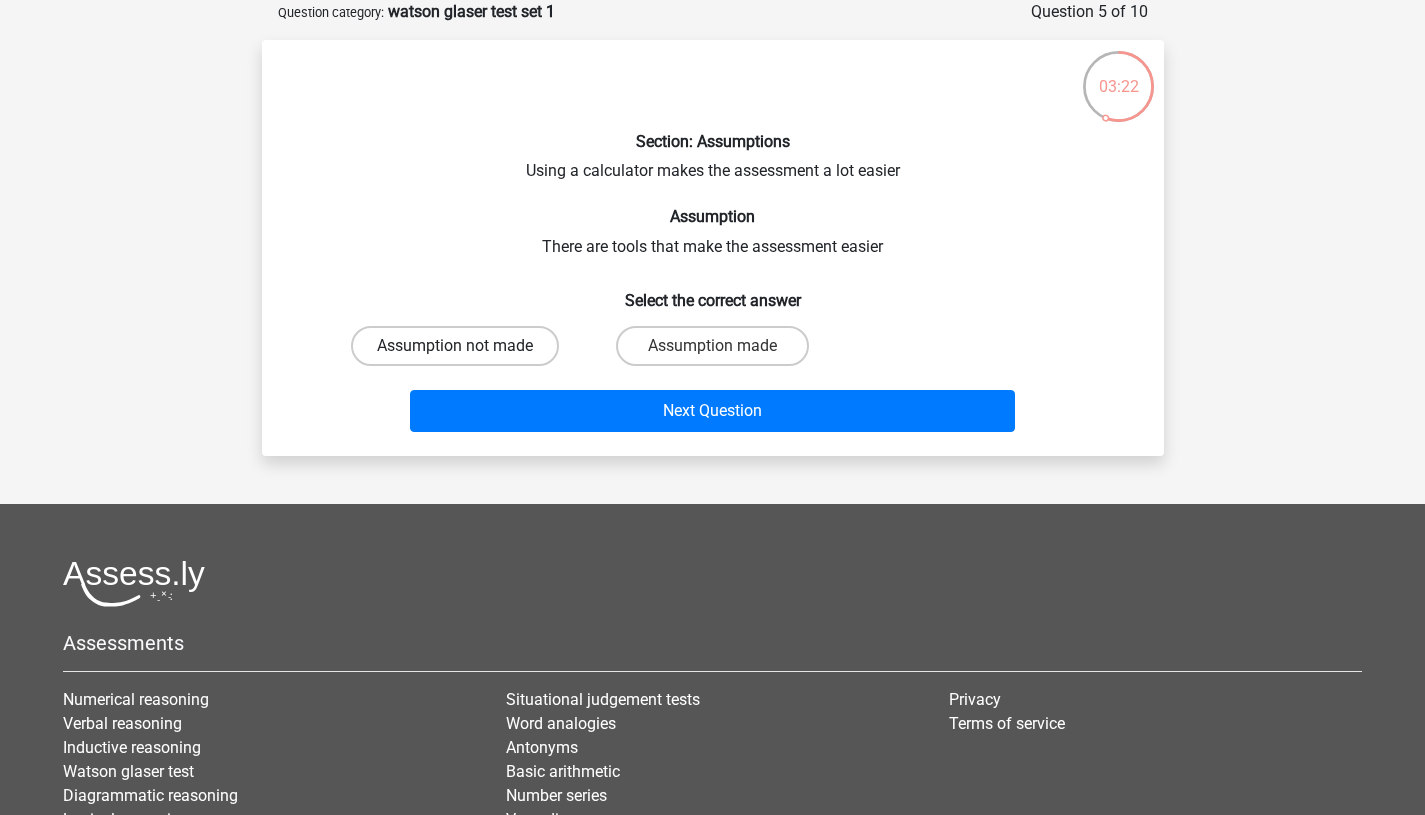 click on "Assumption not made" at bounding box center (455, 346) 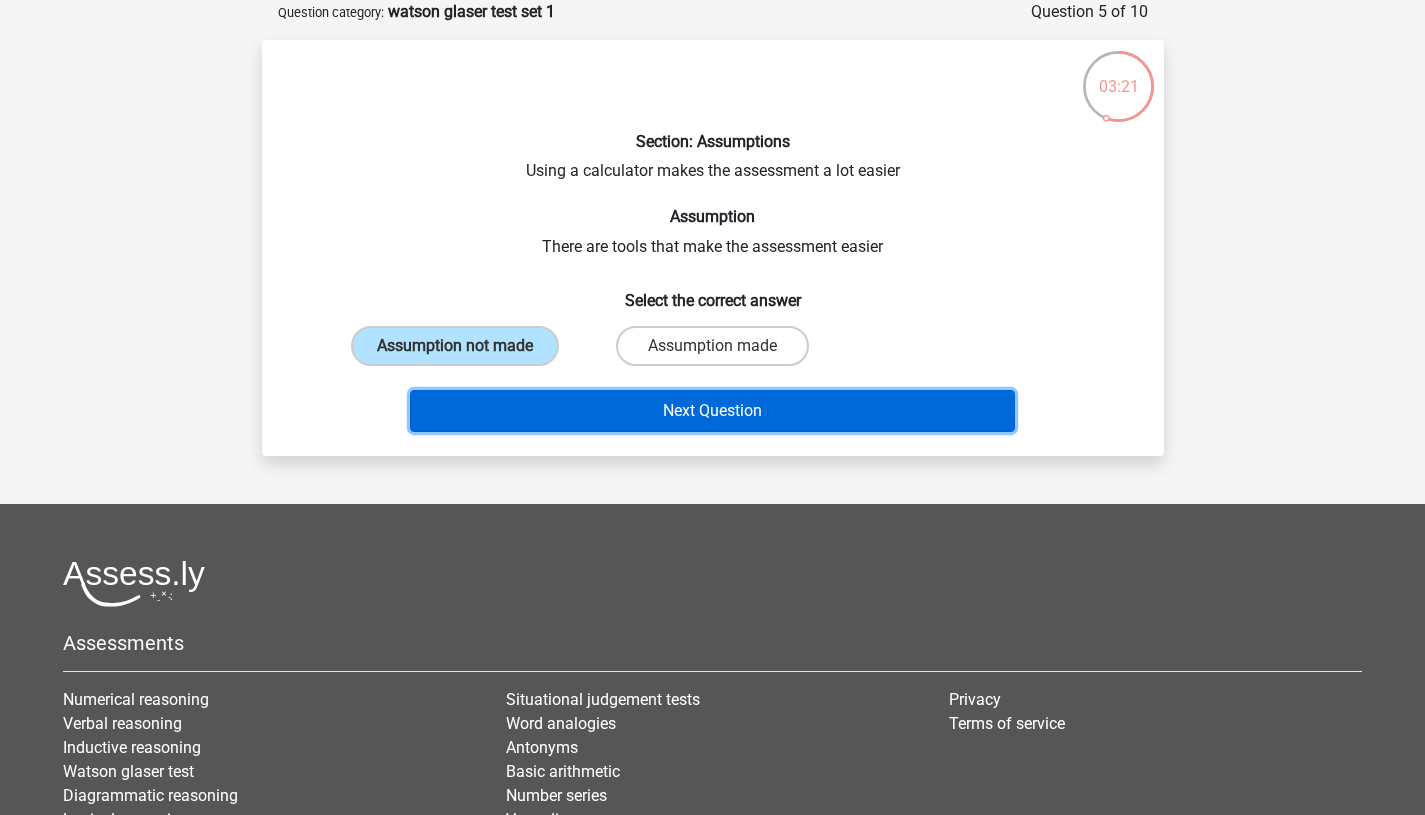 click on "Next Question" at bounding box center (712, 411) 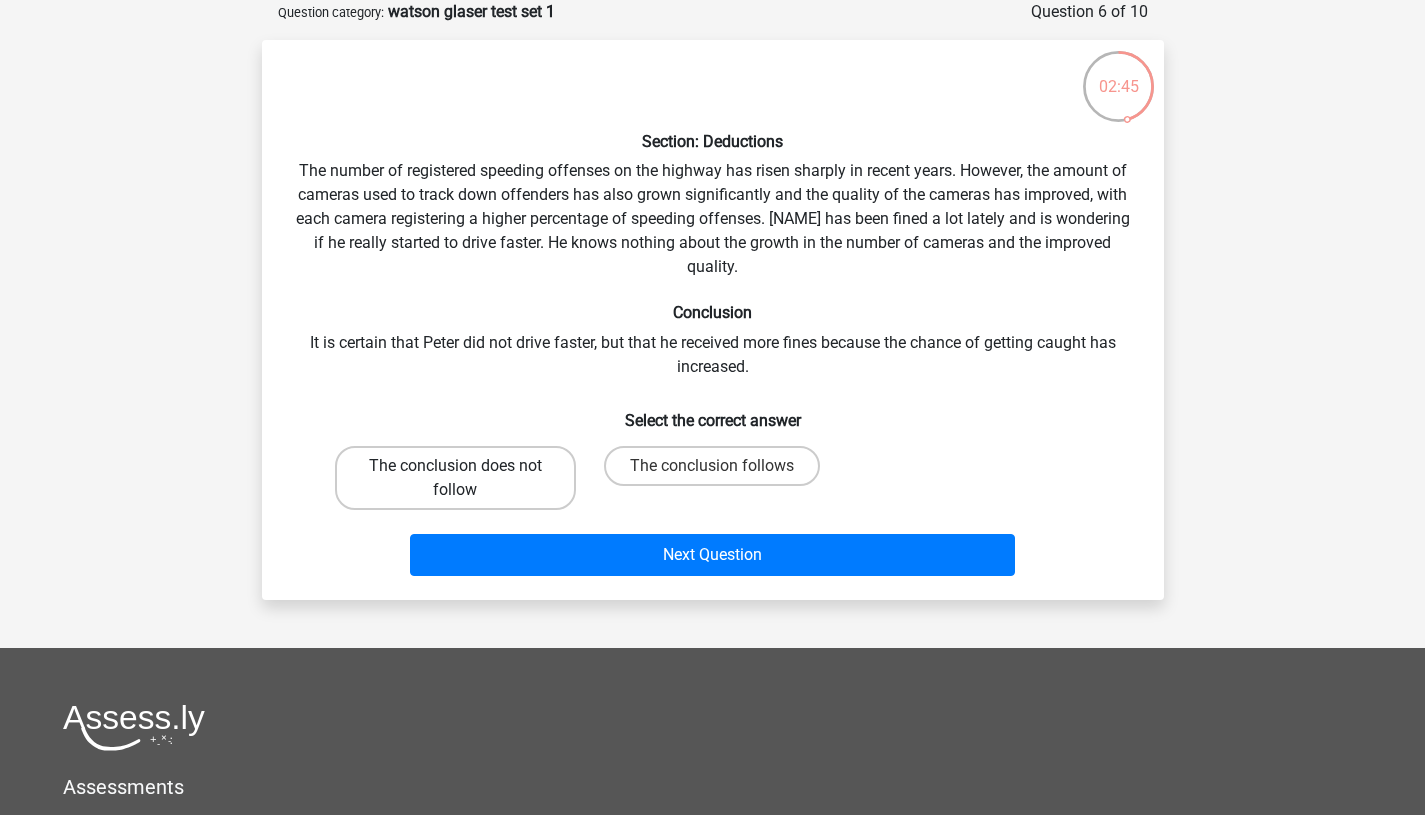 click on "The conclusion does not follow" at bounding box center [455, 478] 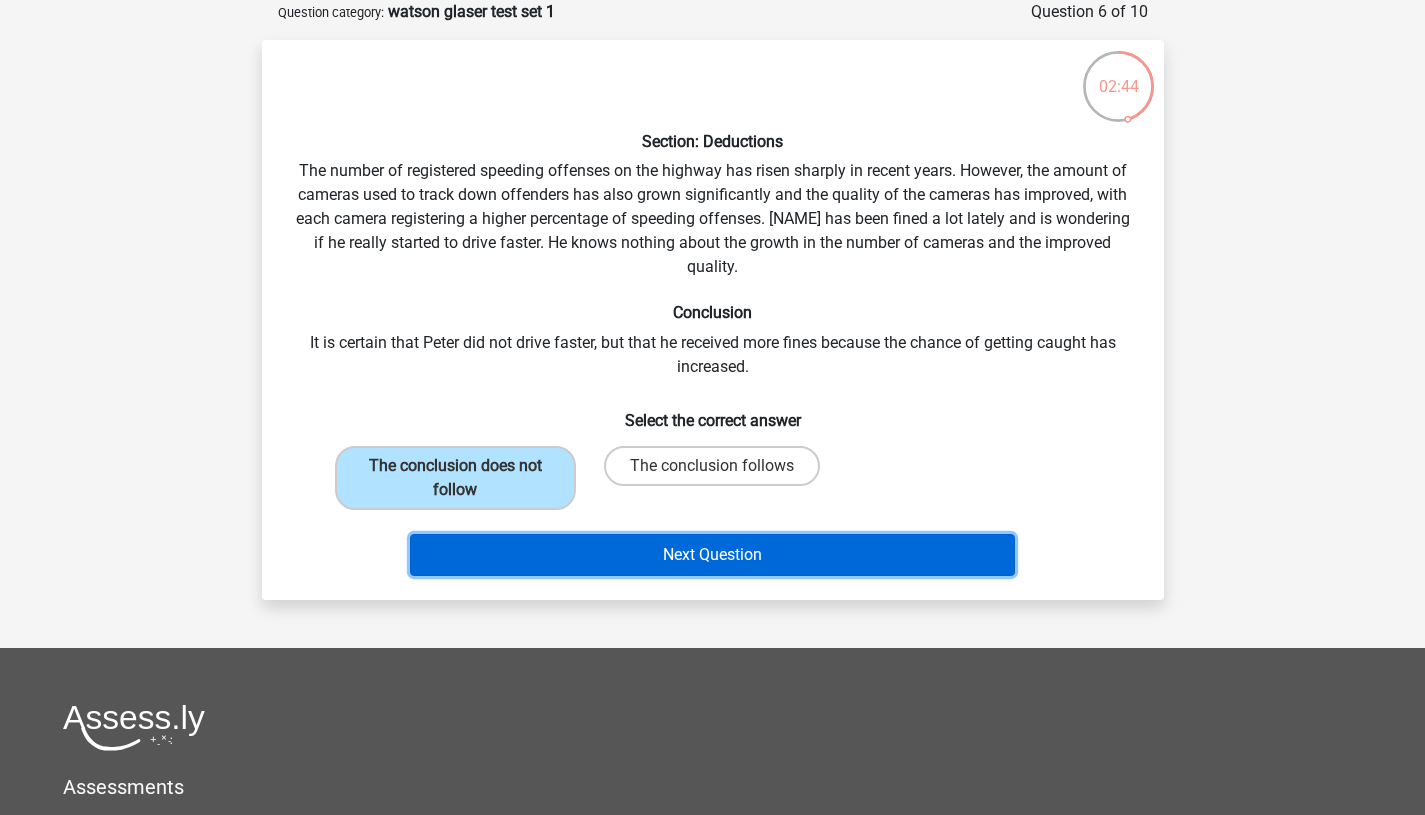click on "Next Question" at bounding box center (712, 555) 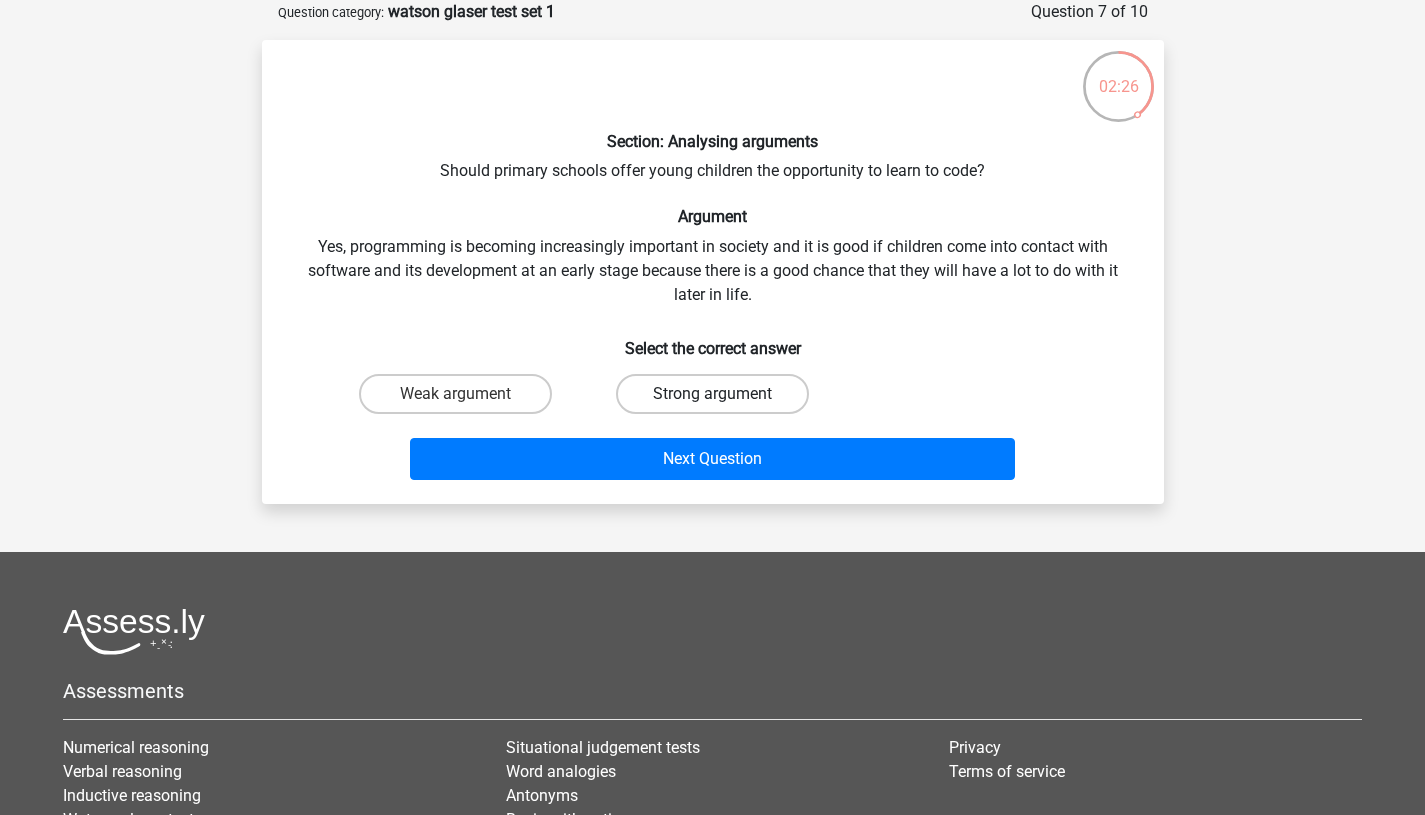 click on "Strong argument" at bounding box center (712, 394) 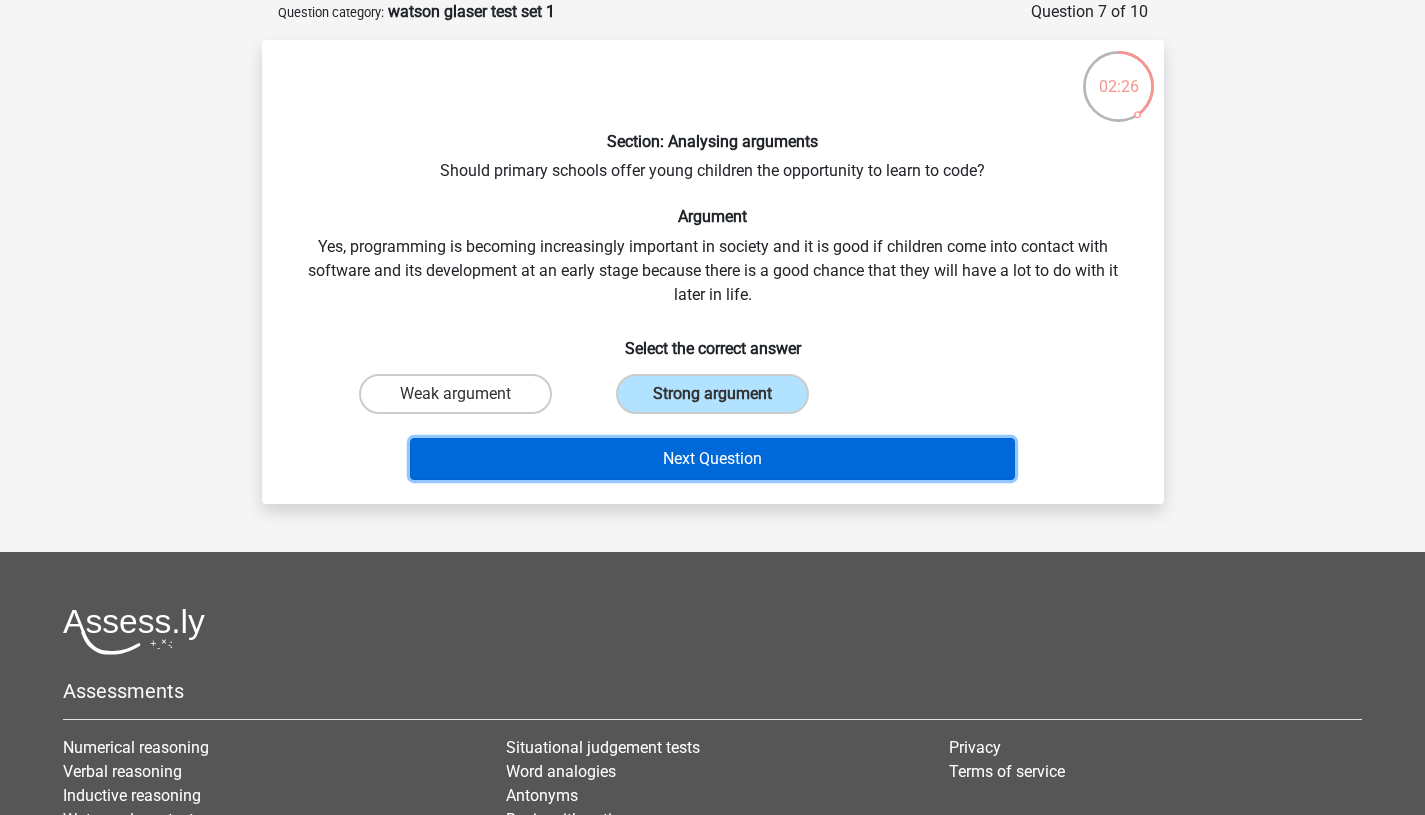 click on "Next Question" at bounding box center [712, 459] 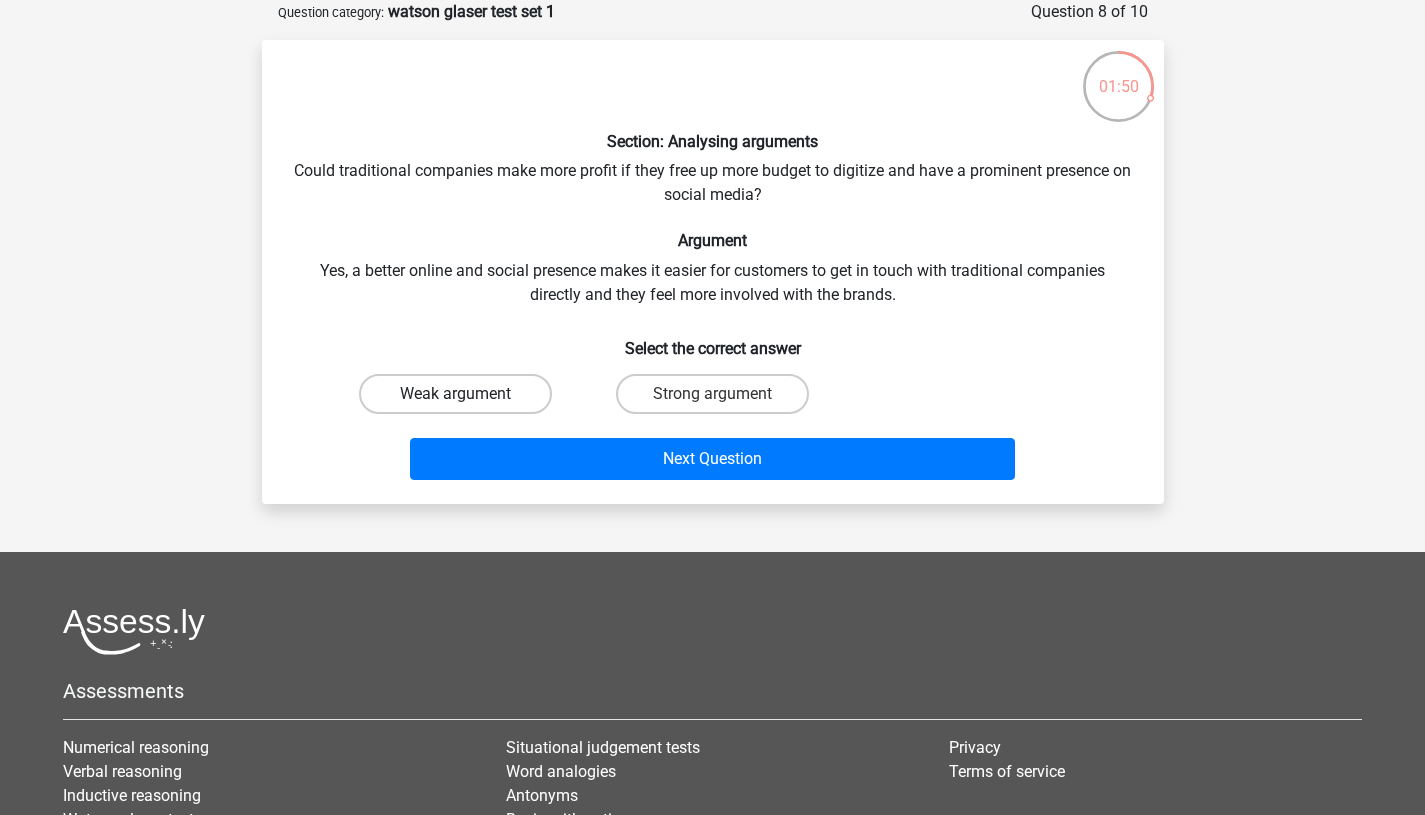 click on "Weak argument" at bounding box center [455, 394] 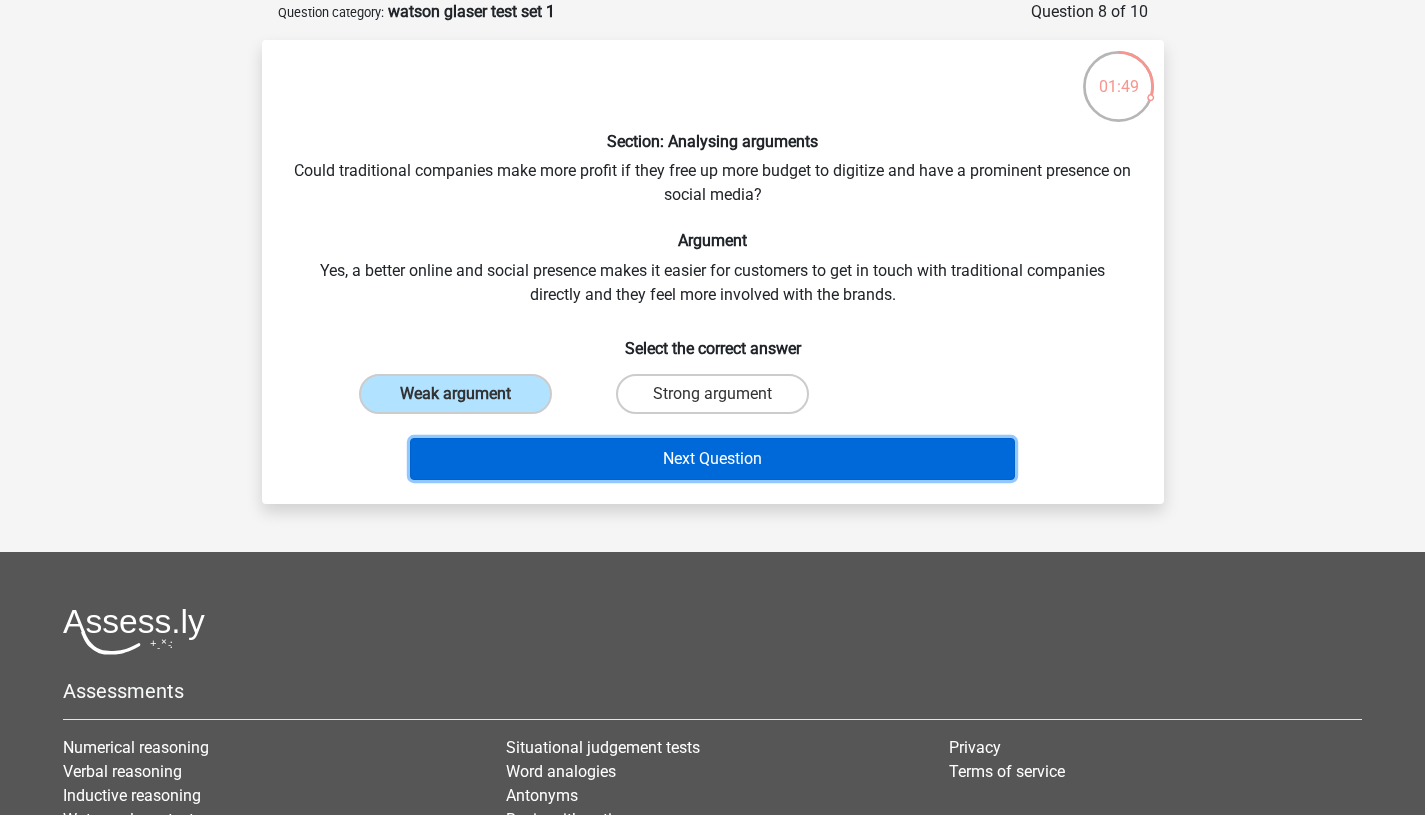 click on "Next Question" at bounding box center [712, 459] 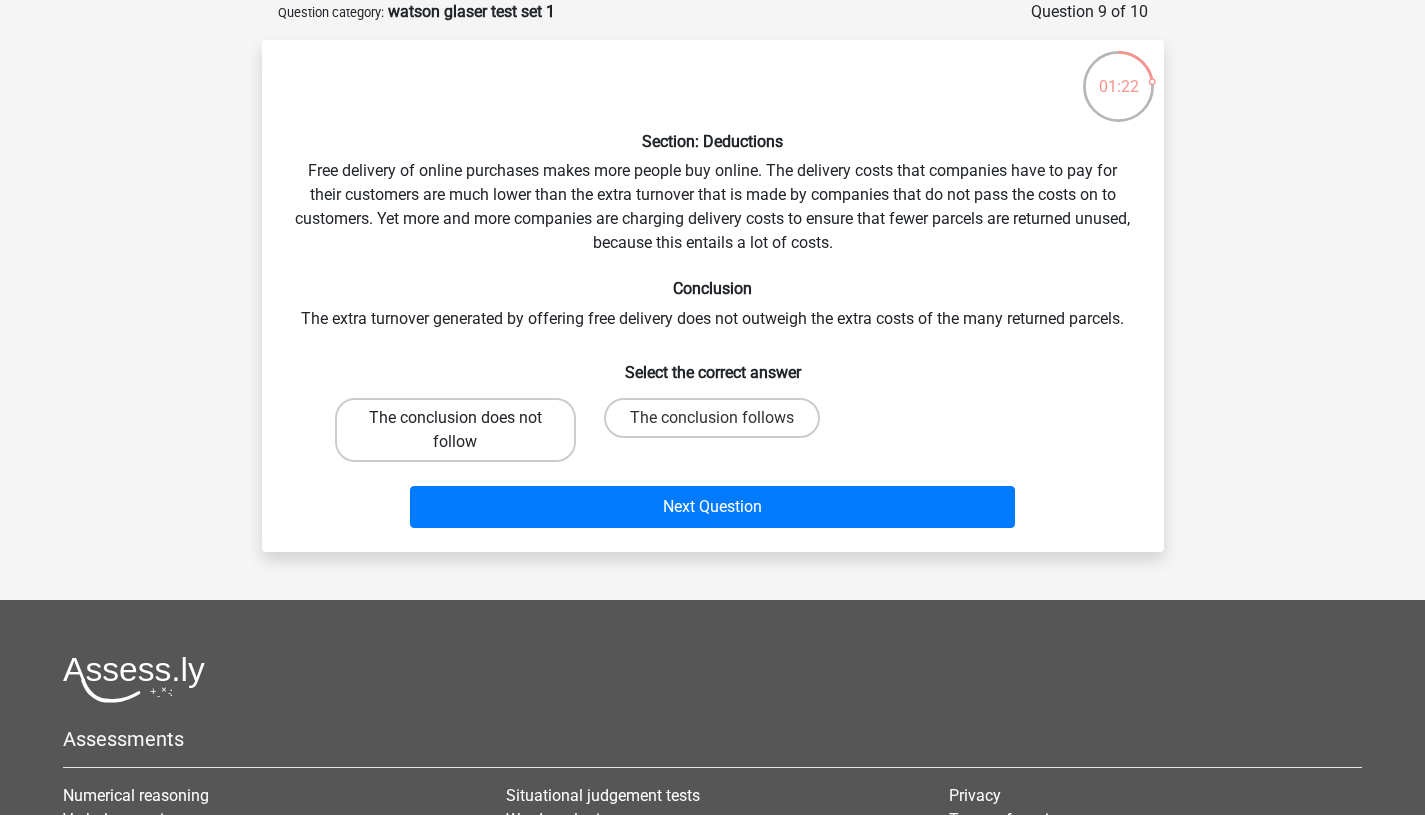 click on "The conclusion does not follow" at bounding box center (455, 430) 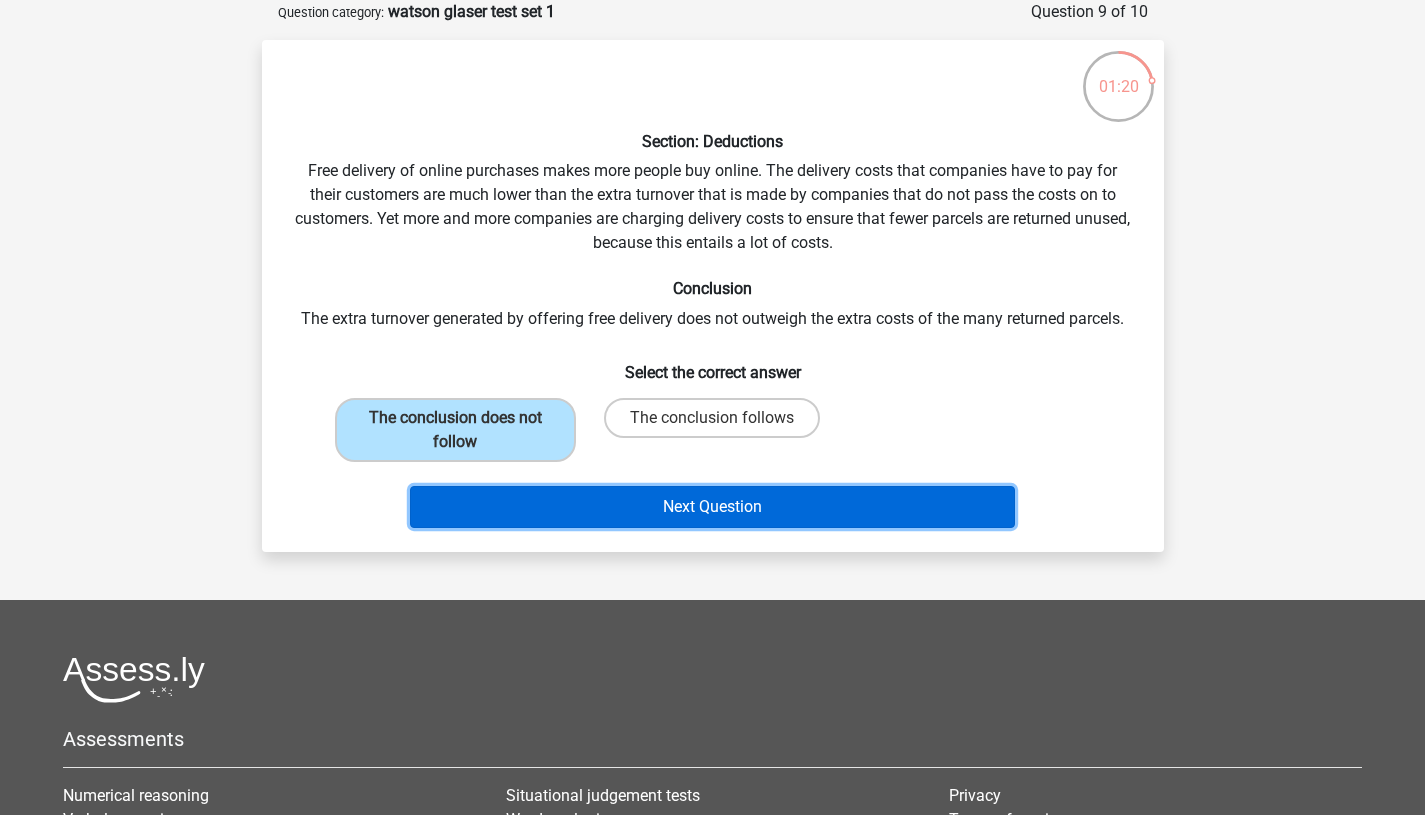 click on "Next Question" at bounding box center [712, 507] 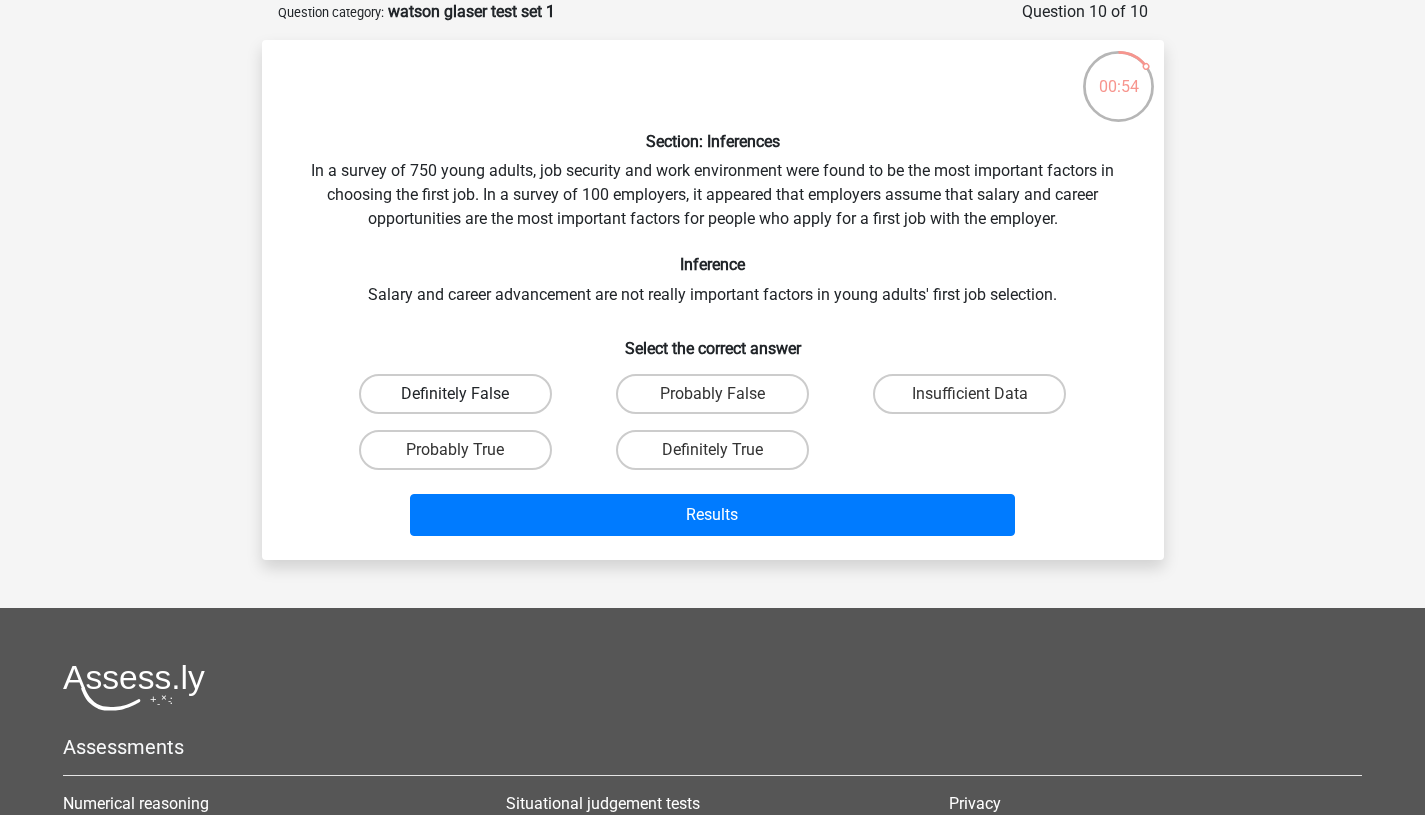 click on "Definitely False" at bounding box center [455, 394] 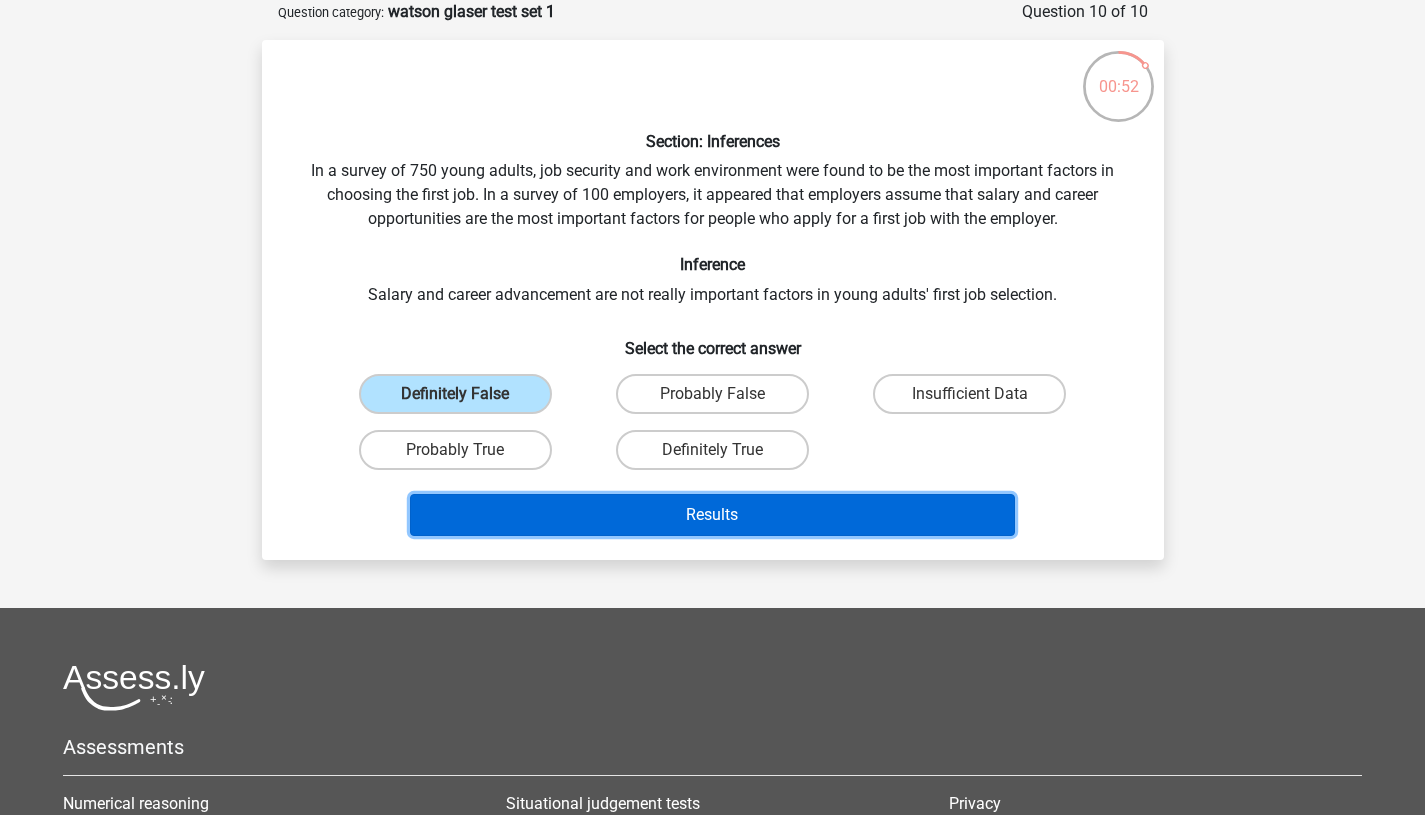 click on "Results" at bounding box center [712, 515] 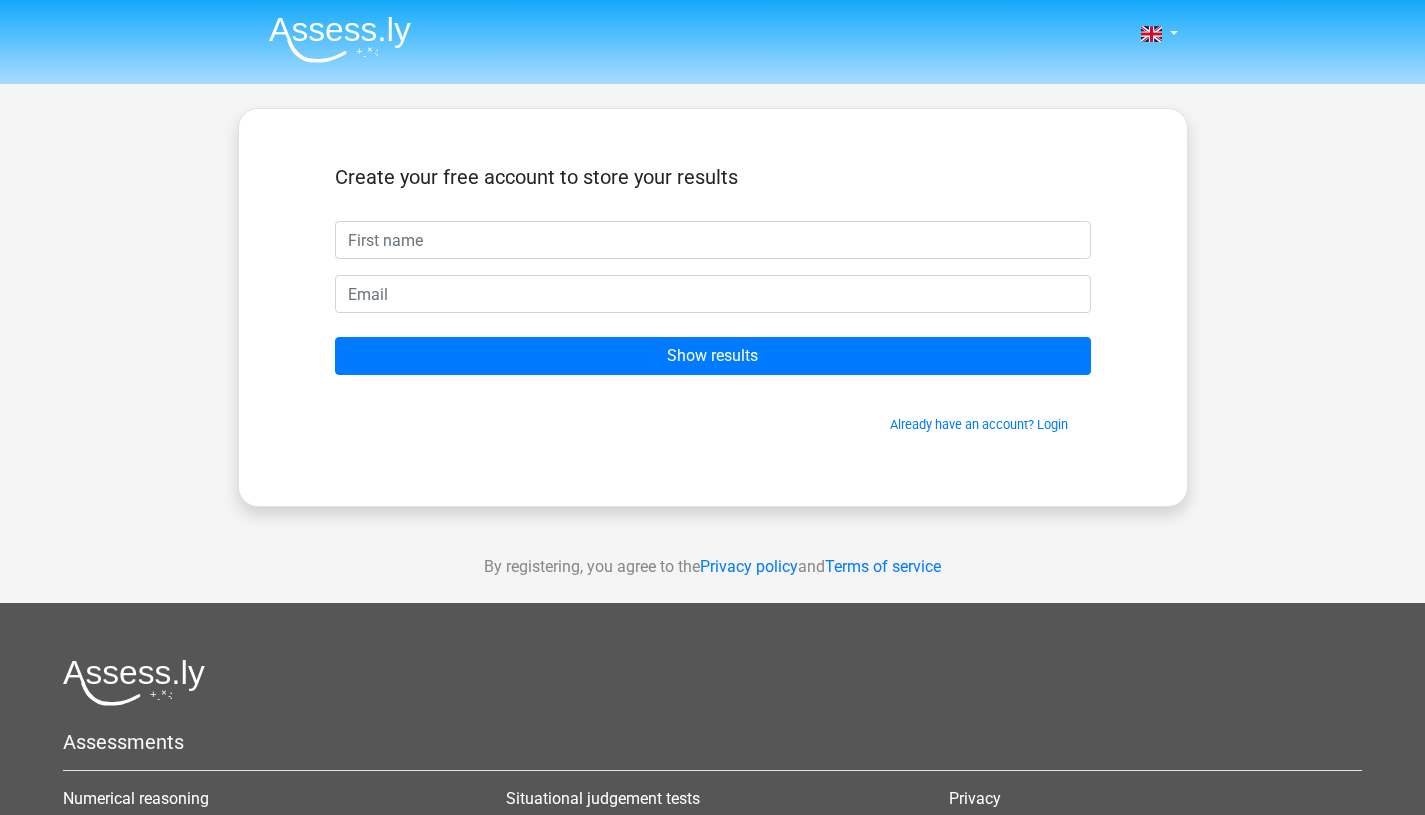 scroll, scrollTop: 0, scrollLeft: 0, axis: both 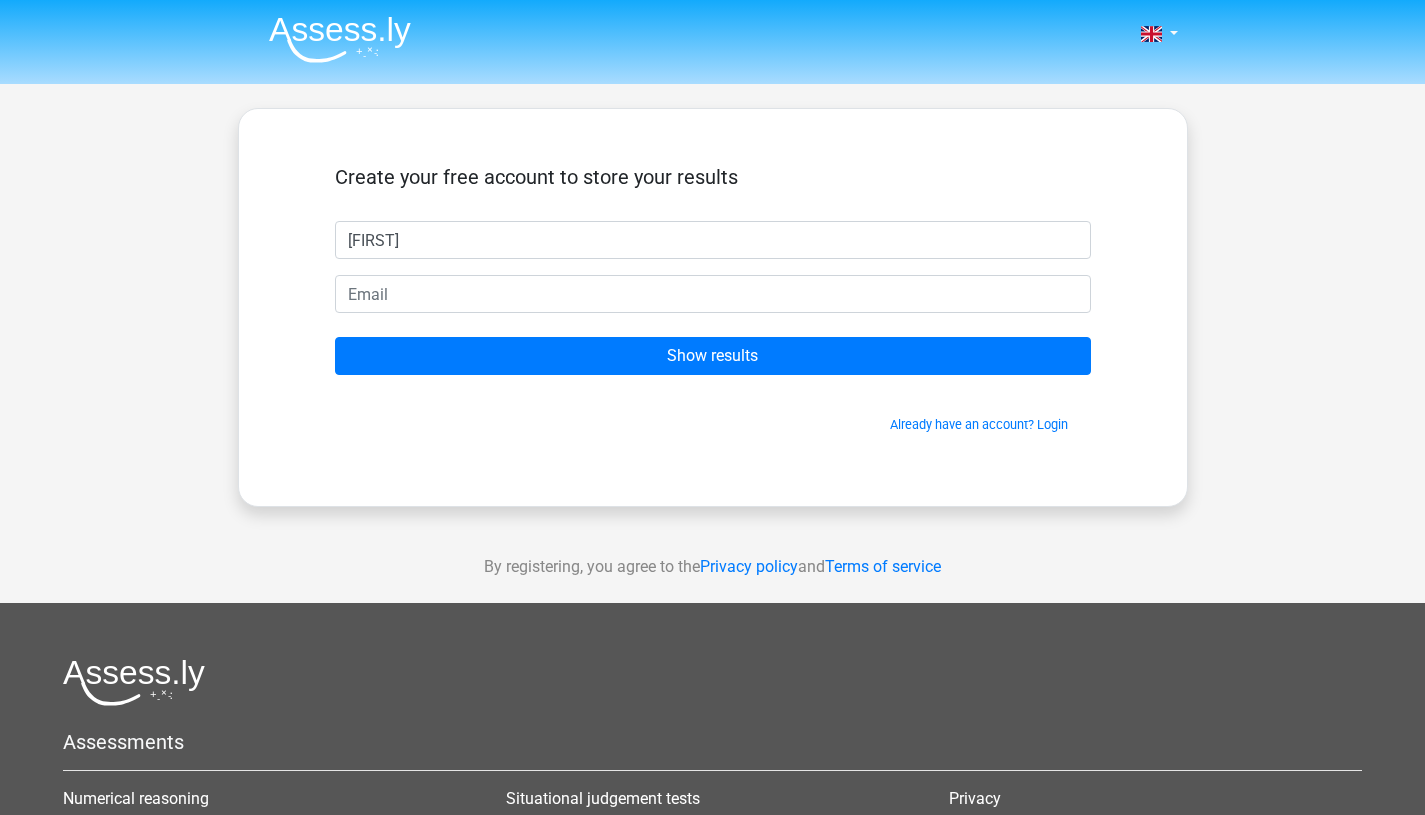 type on "[FIRST]" 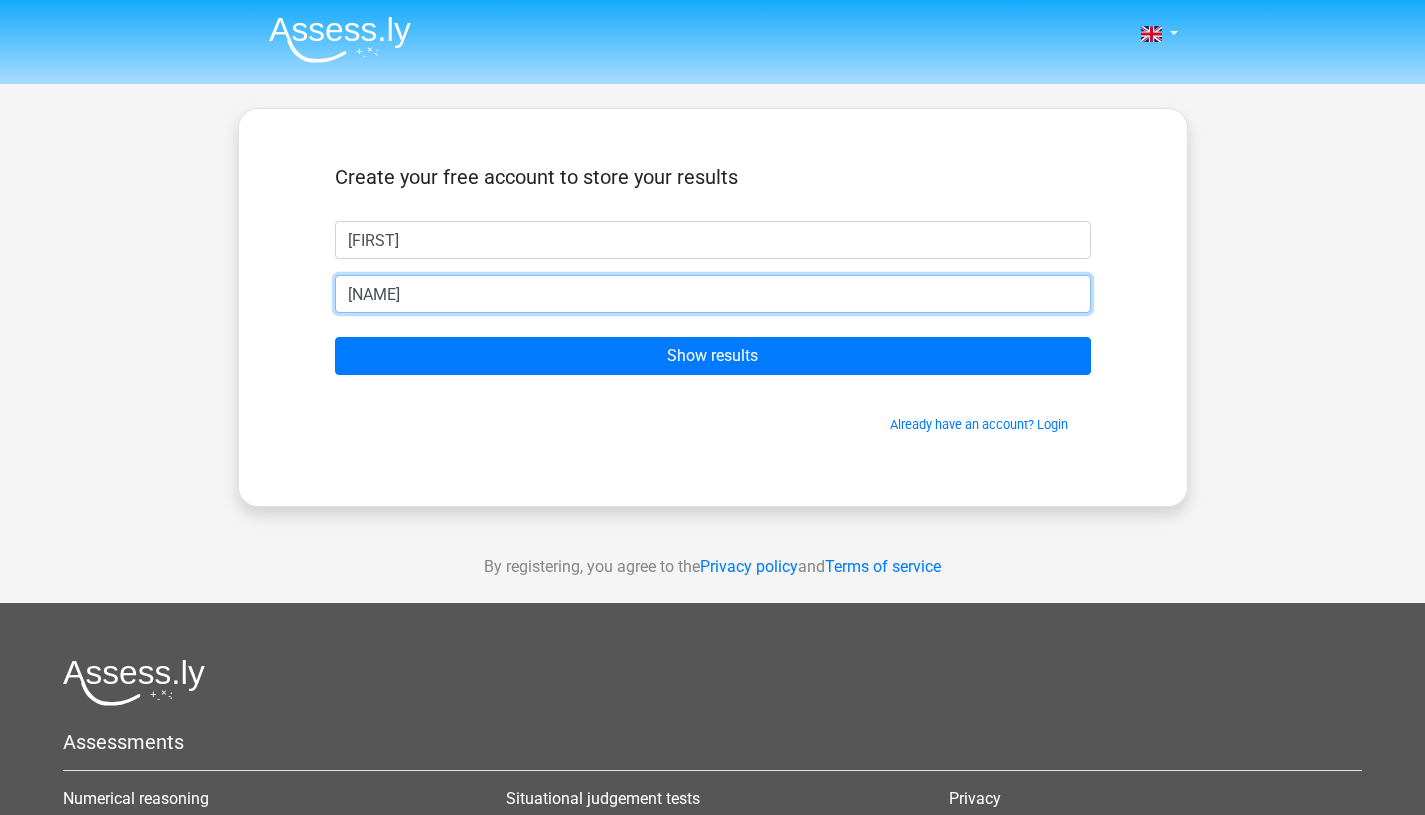 type on "[USERNAME]@[EXAMPLE.COM]" 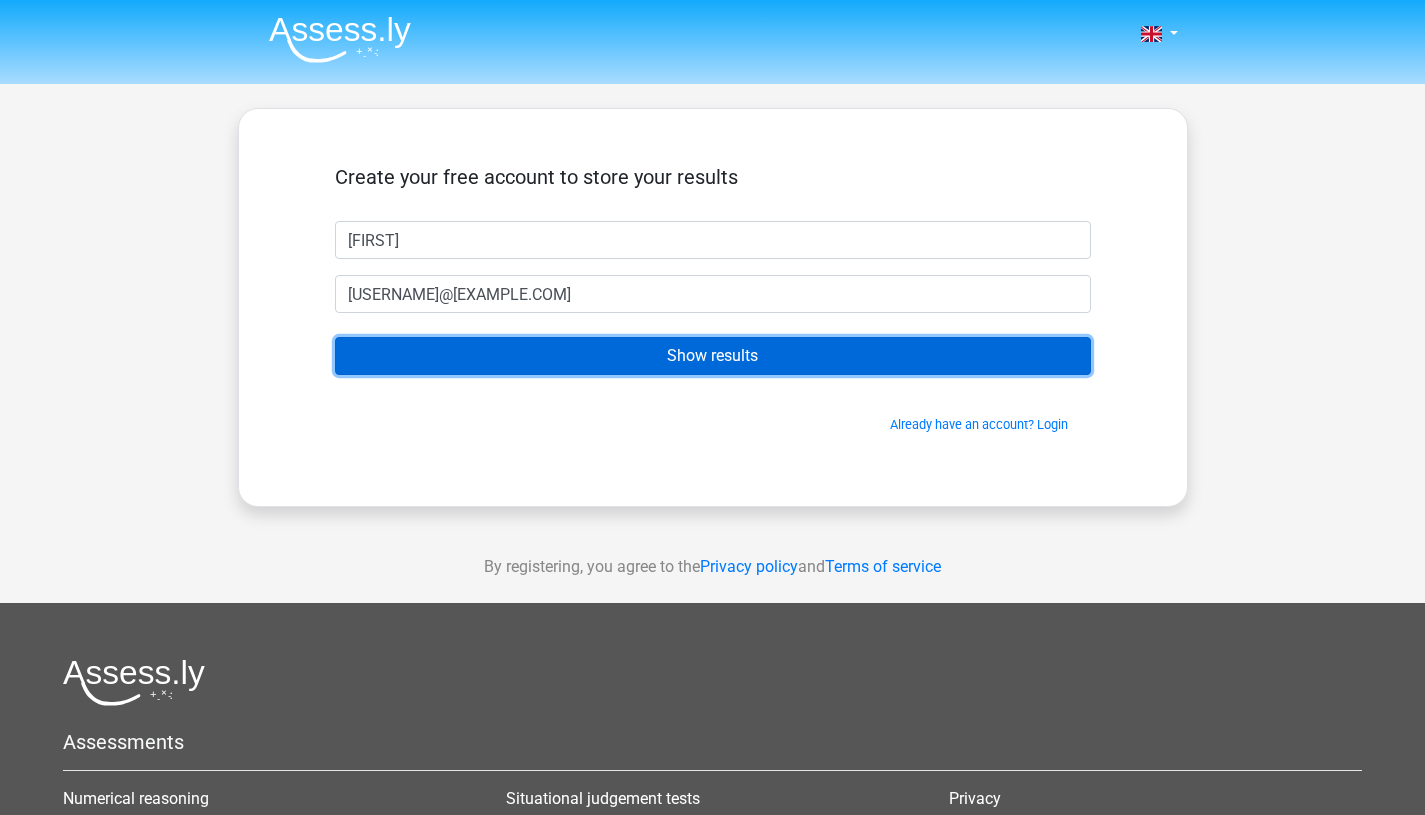 click on "Show results" at bounding box center (713, 356) 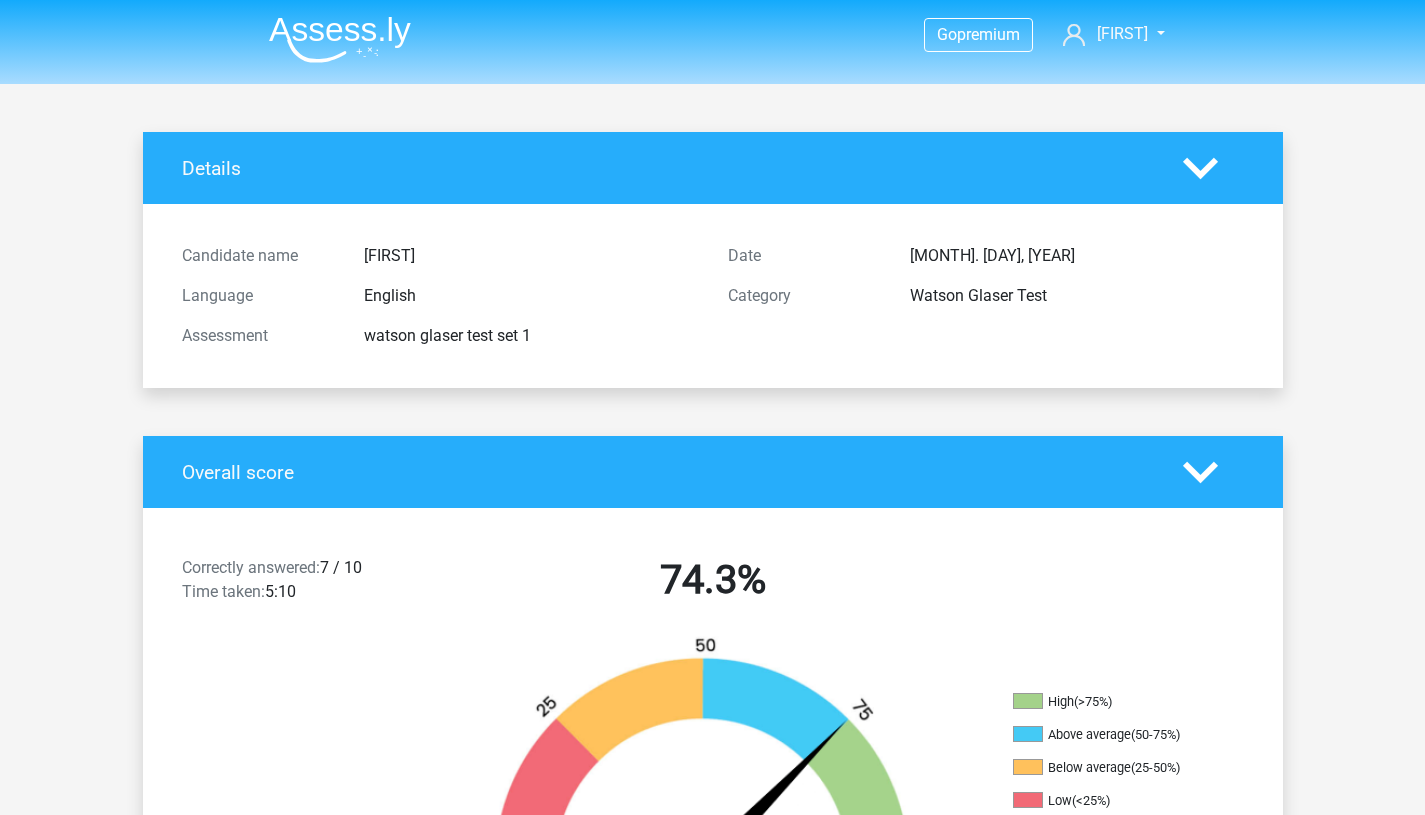 scroll, scrollTop: 0, scrollLeft: 0, axis: both 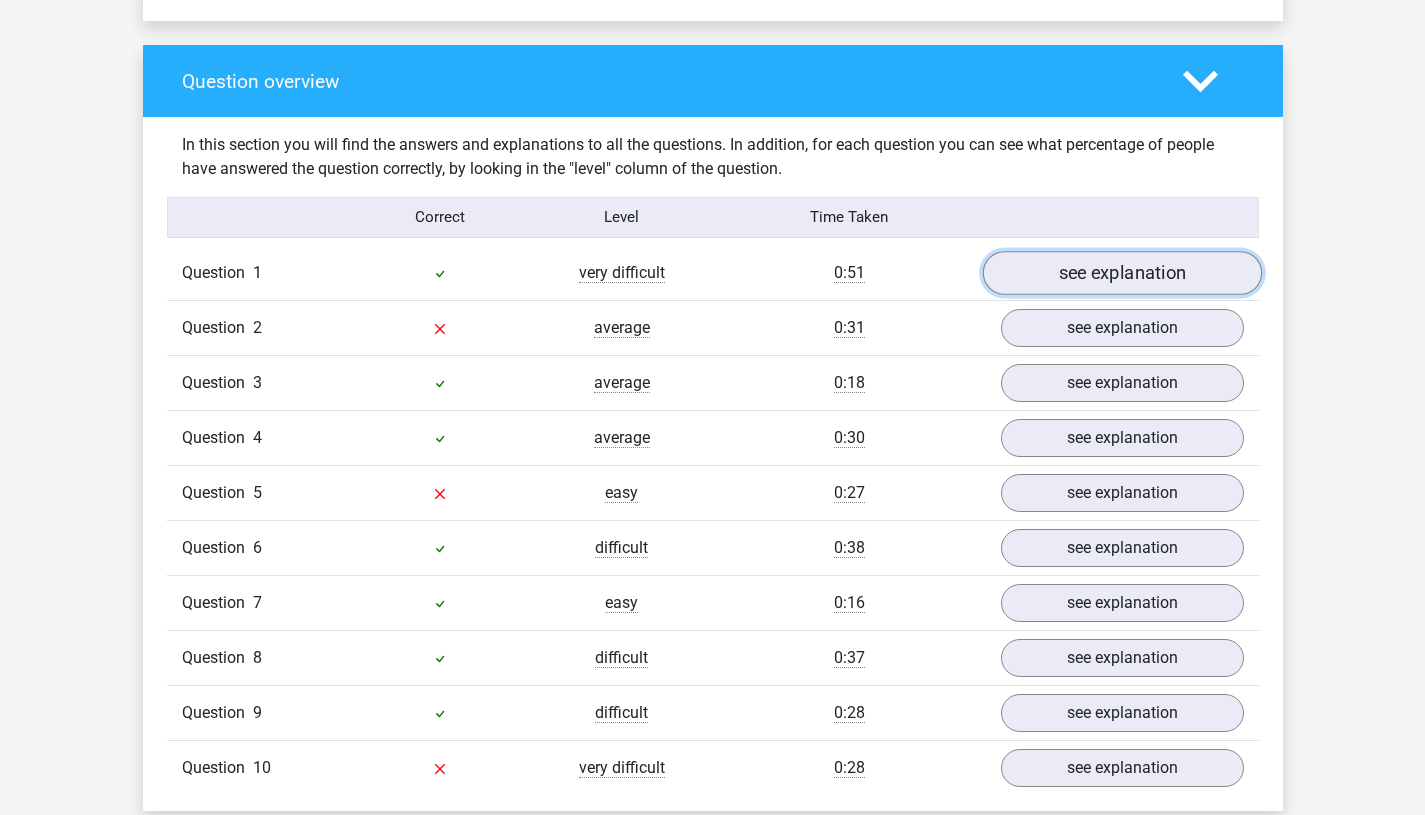 click on "see explanation" at bounding box center (1121, 273) 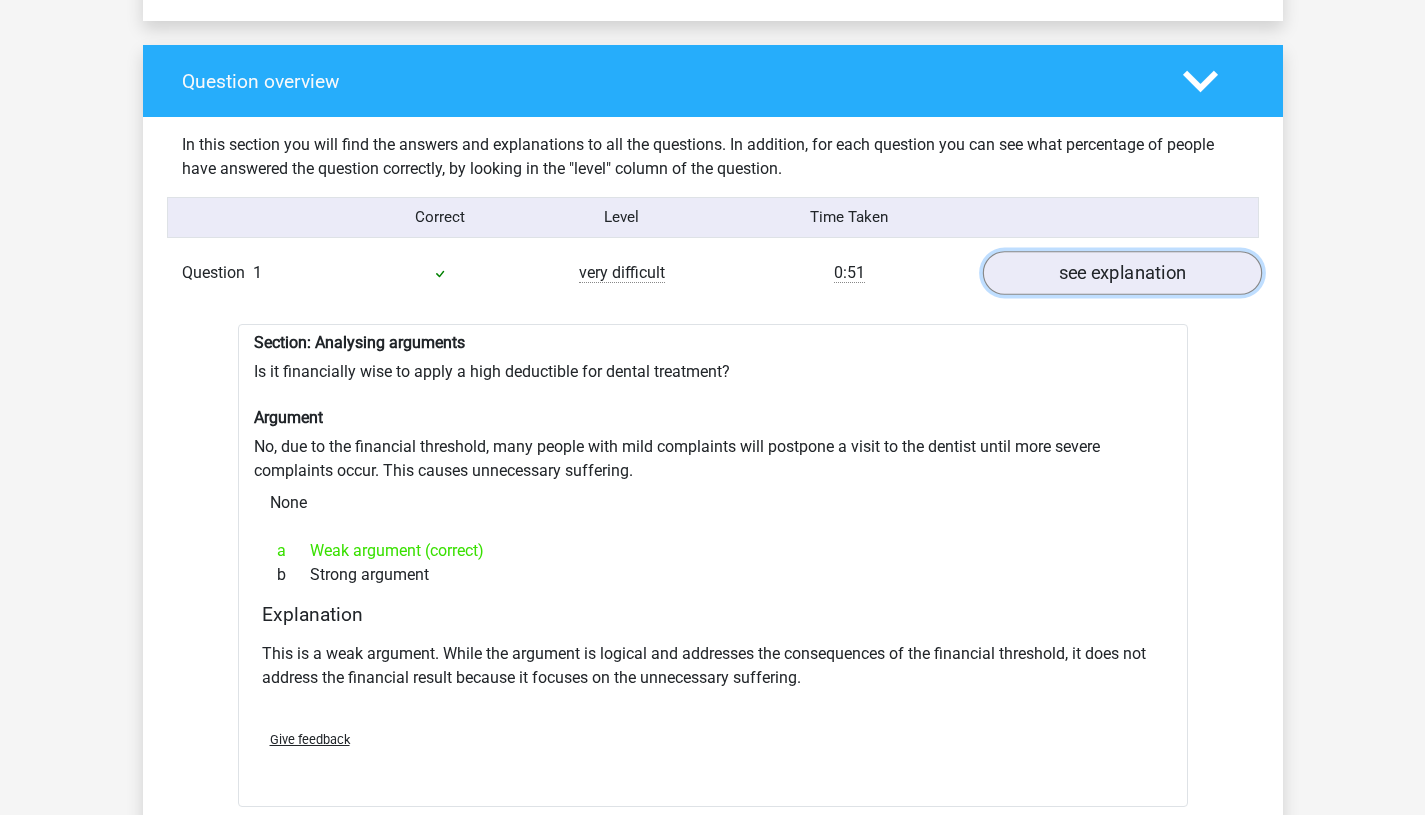 click on "see explanation" at bounding box center (1121, 273) 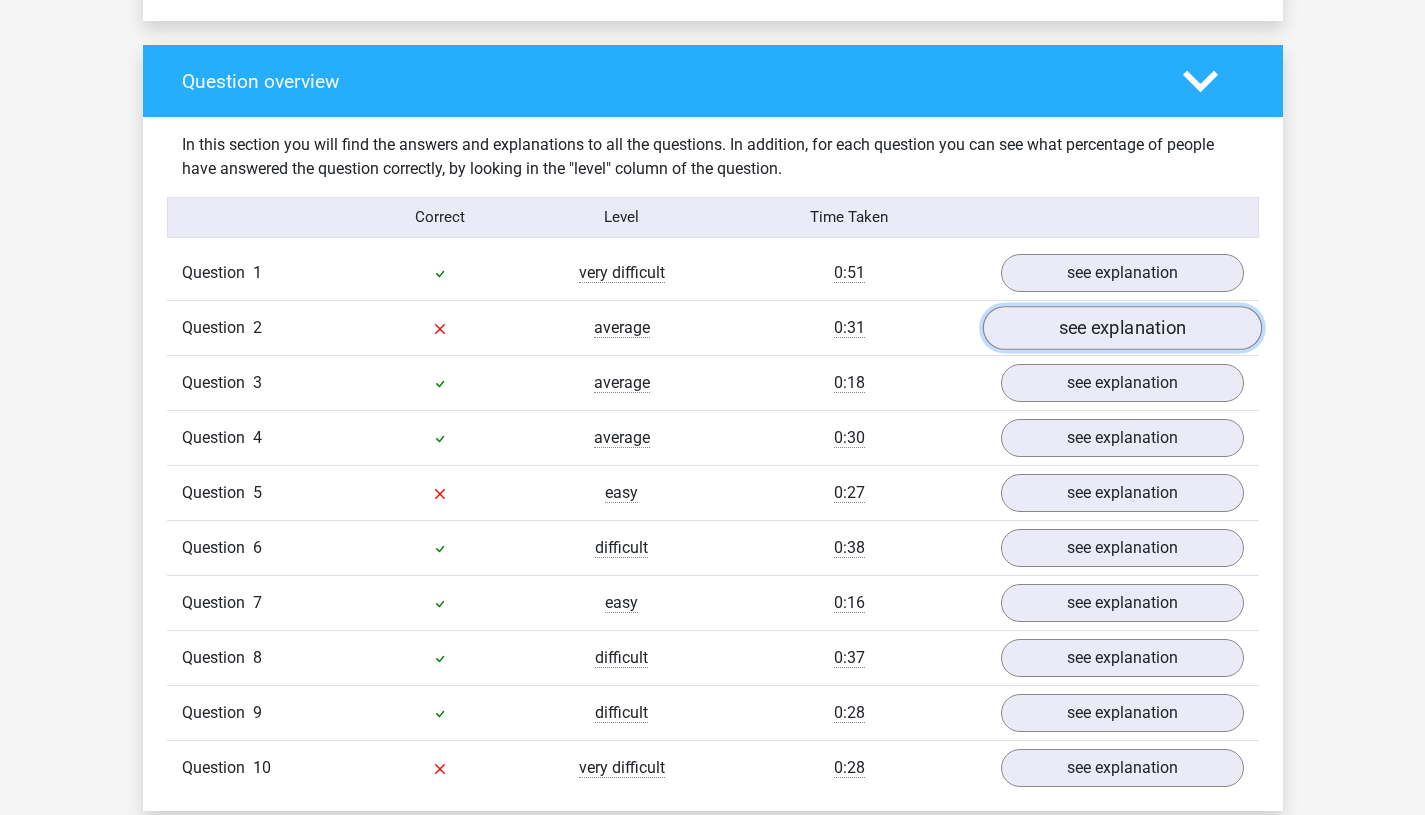click on "see explanation" at bounding box center [1121, 328] 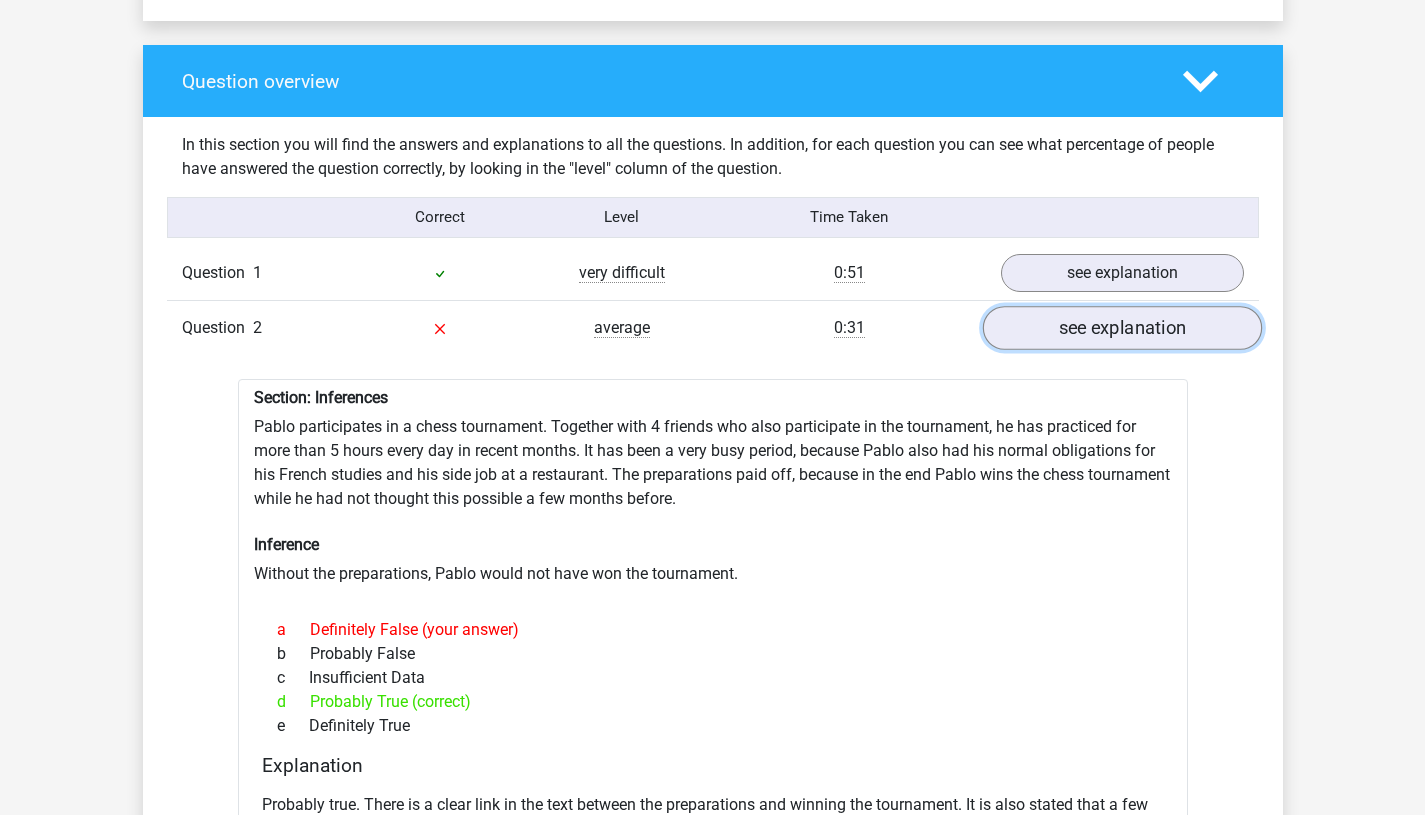 click on "see explanation" at bounding box center [1121, 328] 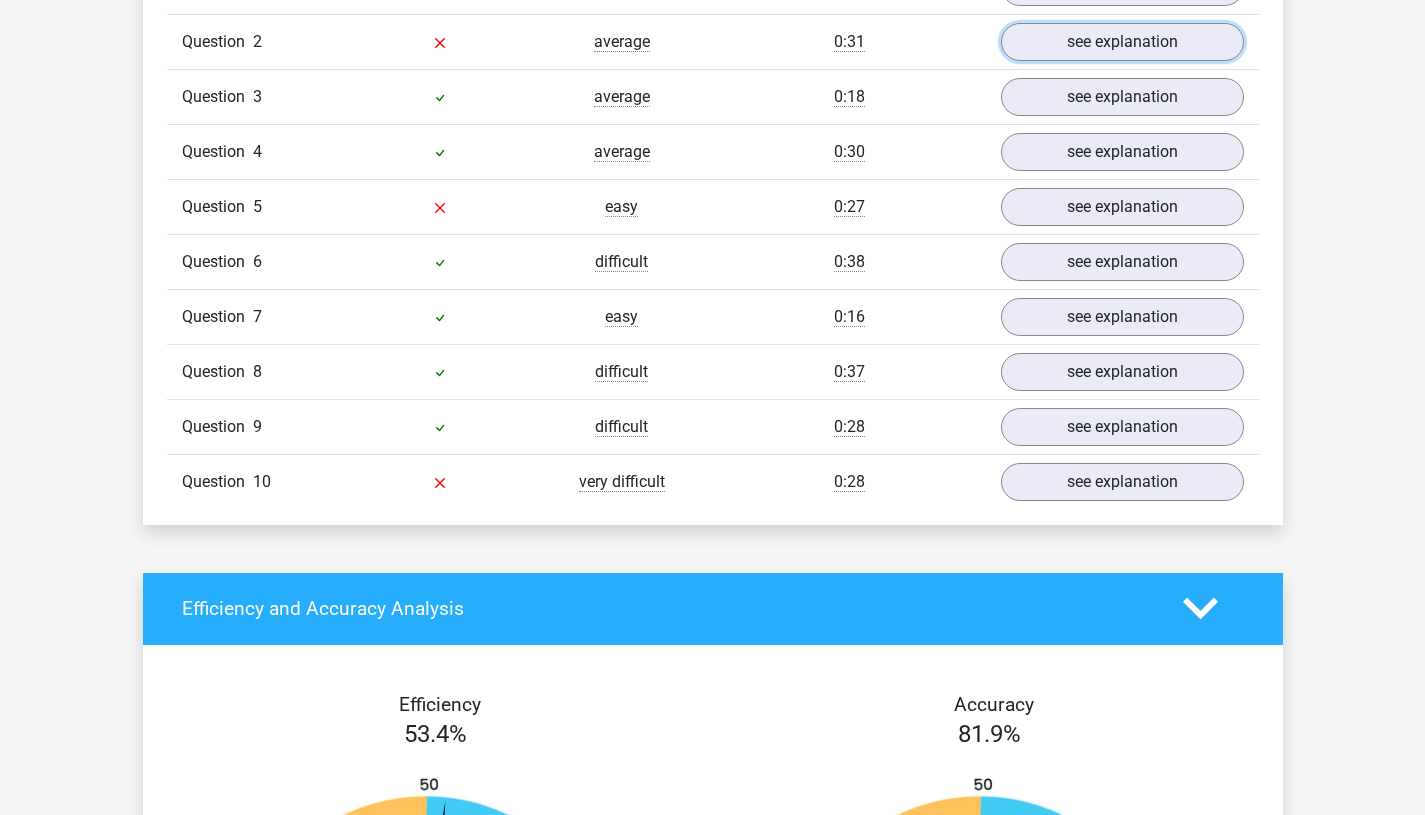 scroll, scrollTop: 1728, scrollLeft: 0, axis: vertical 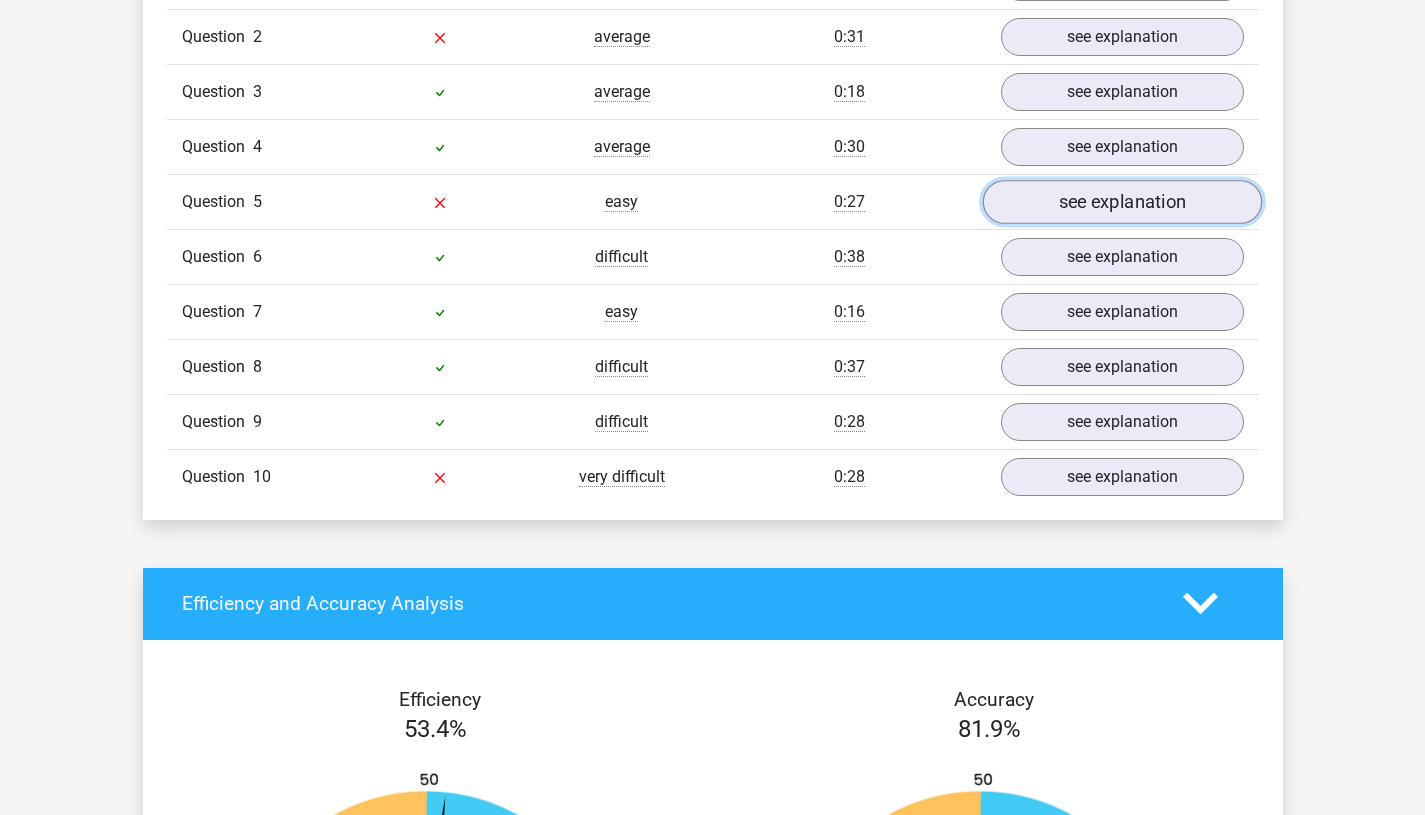 click on "see explanation" at bounding box center (1121, 202) 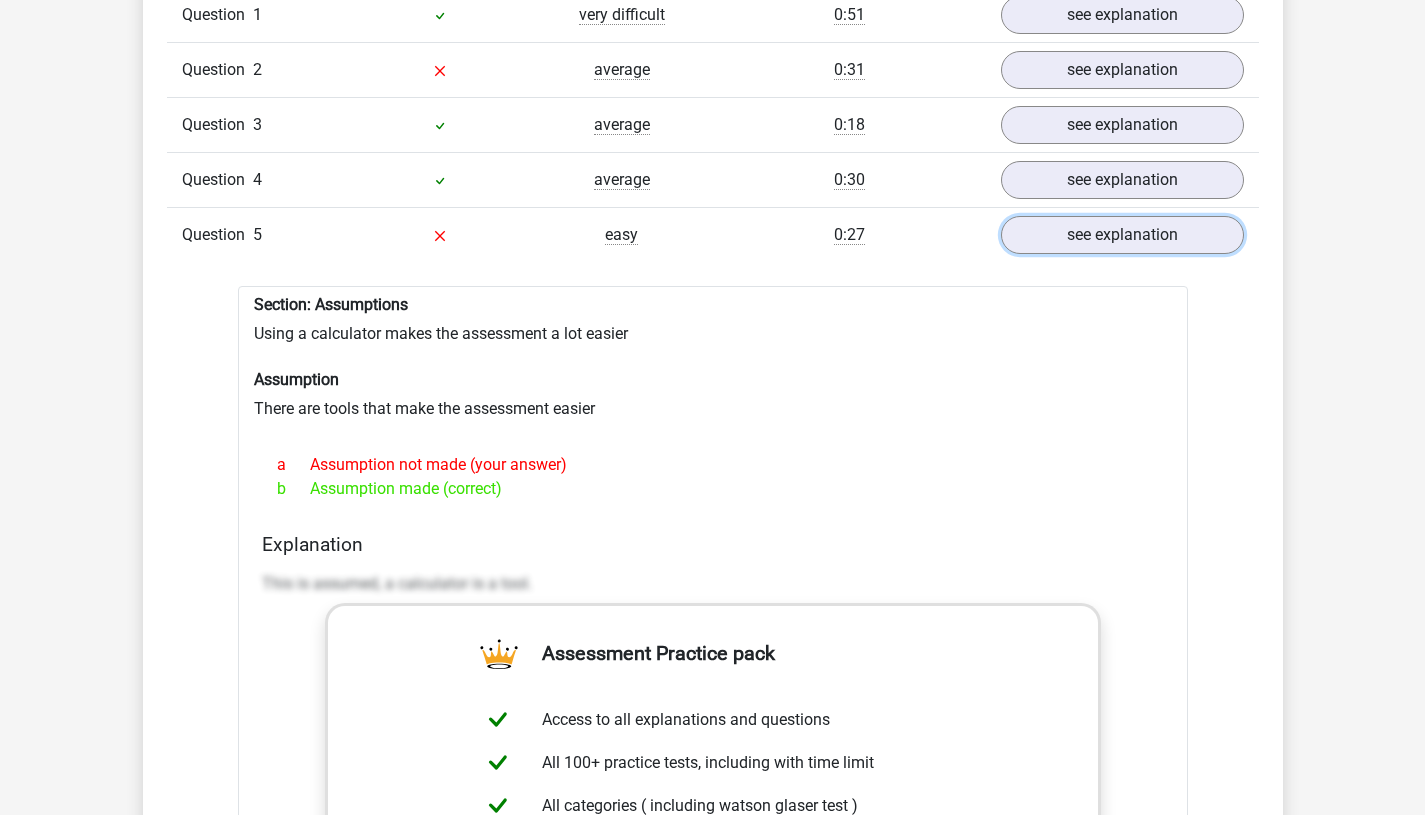 scroll, scrollTop: 1689, scrollLeft: 0, axis: vertical 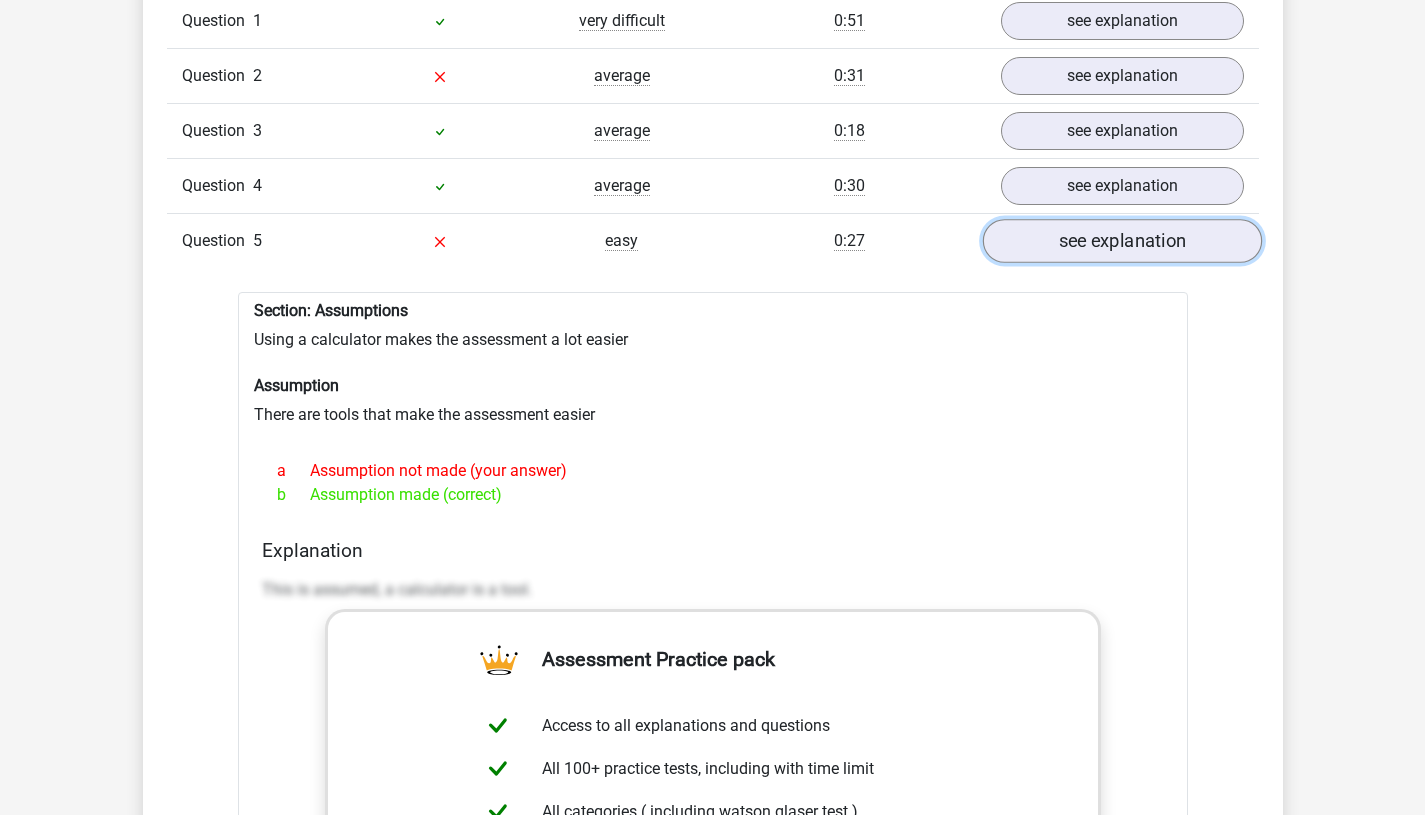 click on "see explanation" at bounding box center (1121, 241) 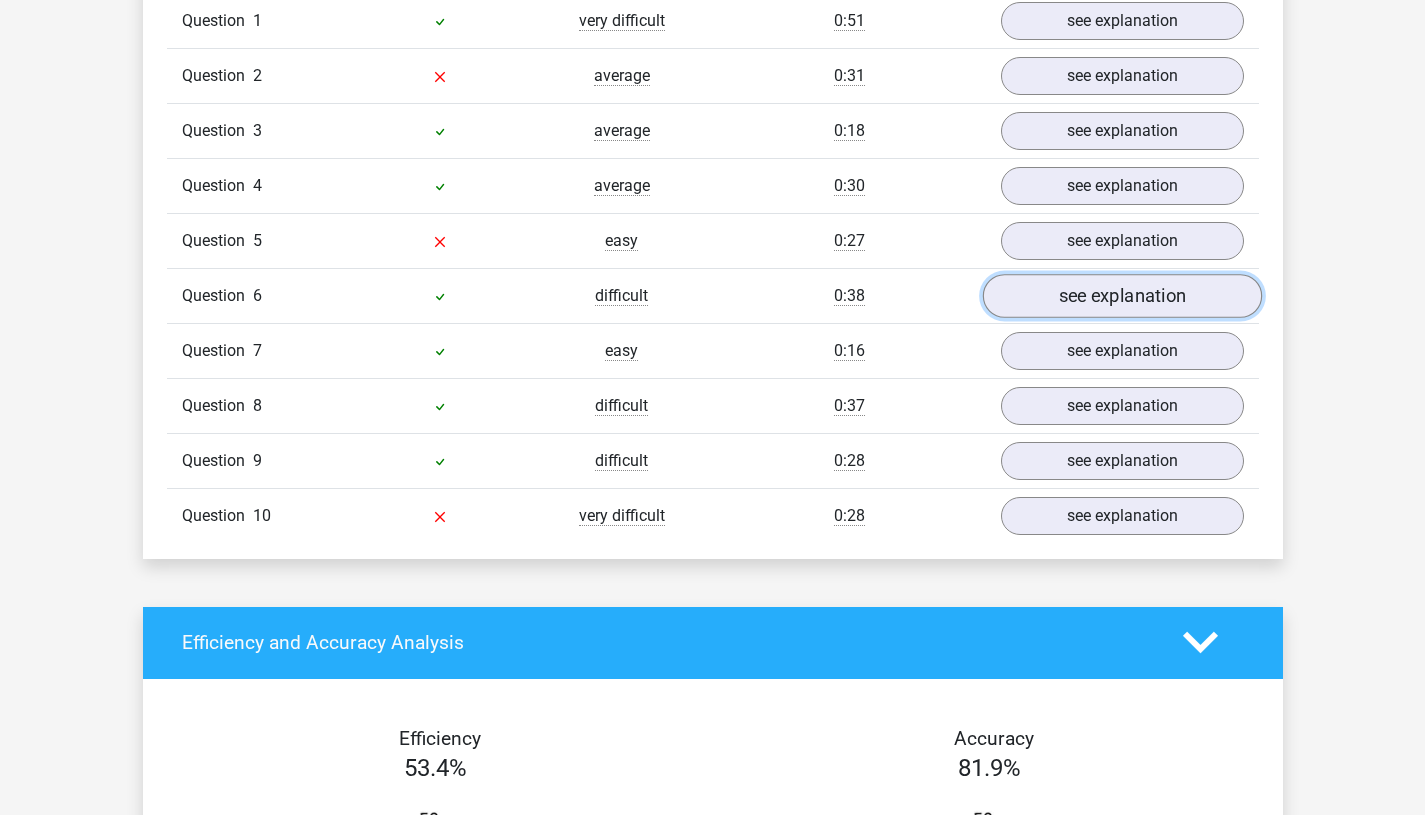 click on "see explanation" at bounding box center (1121, 296) 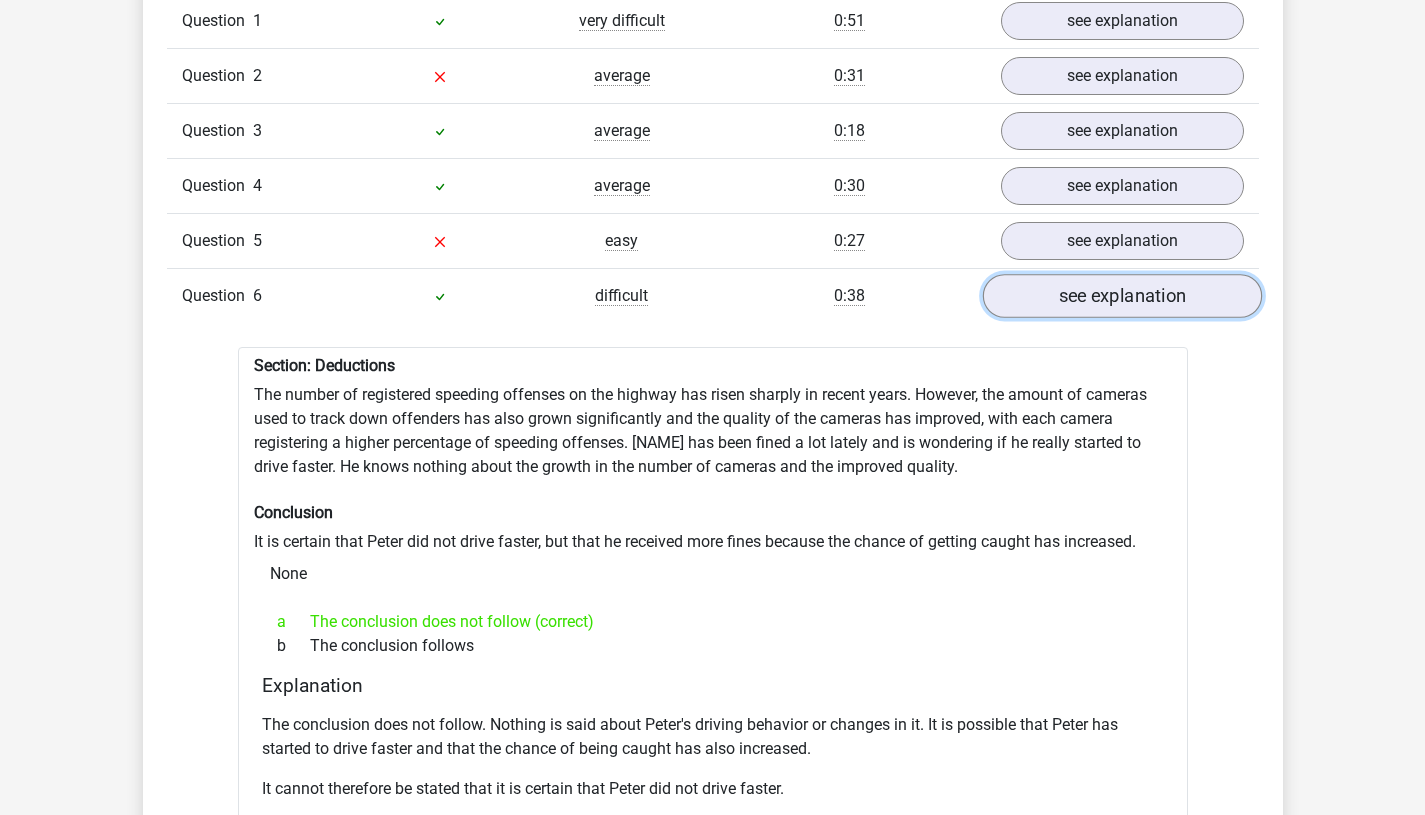 click on "see explanation" at bounding box center [1121, 296] 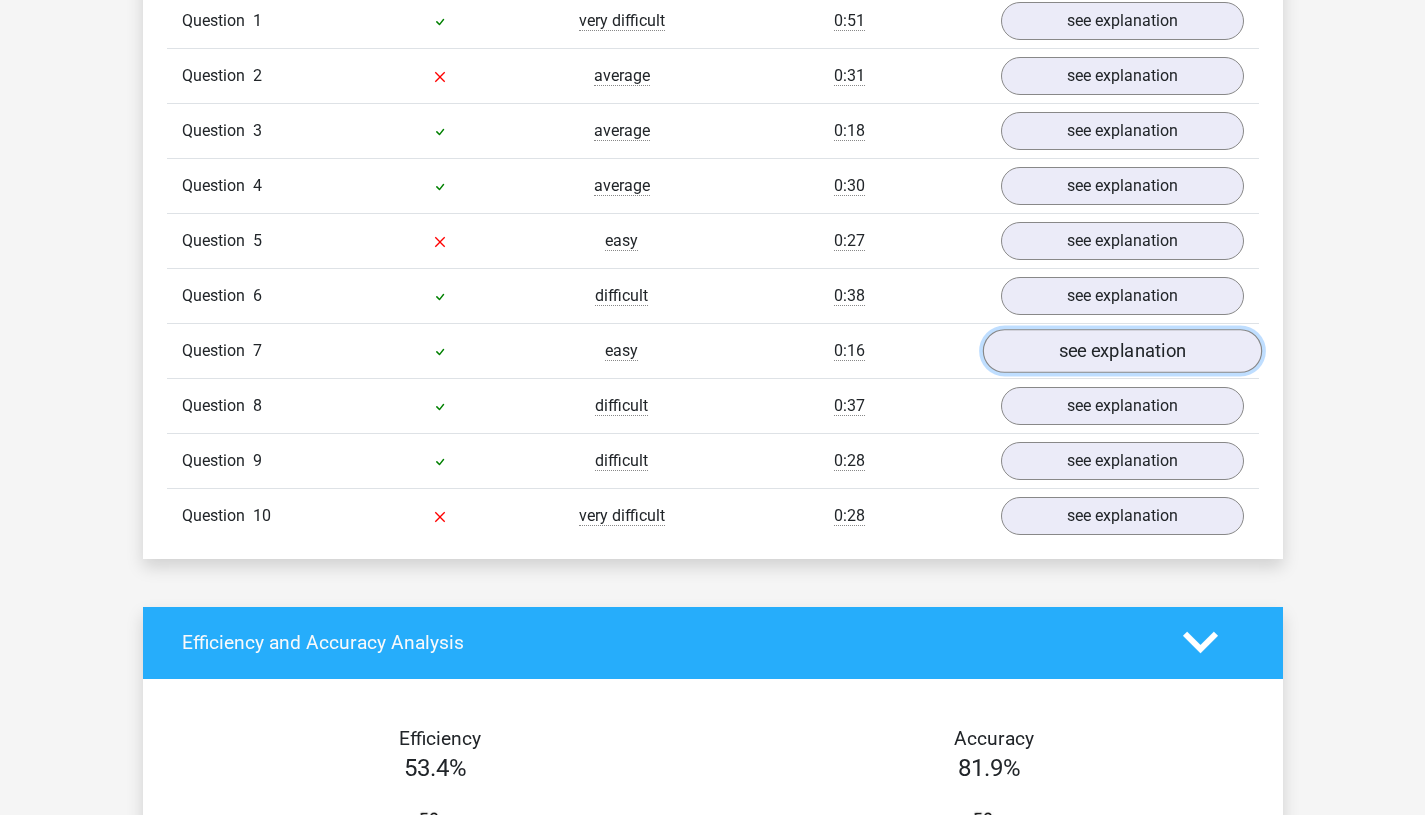 click on "see explanation" at bounding box center (1121, 351) 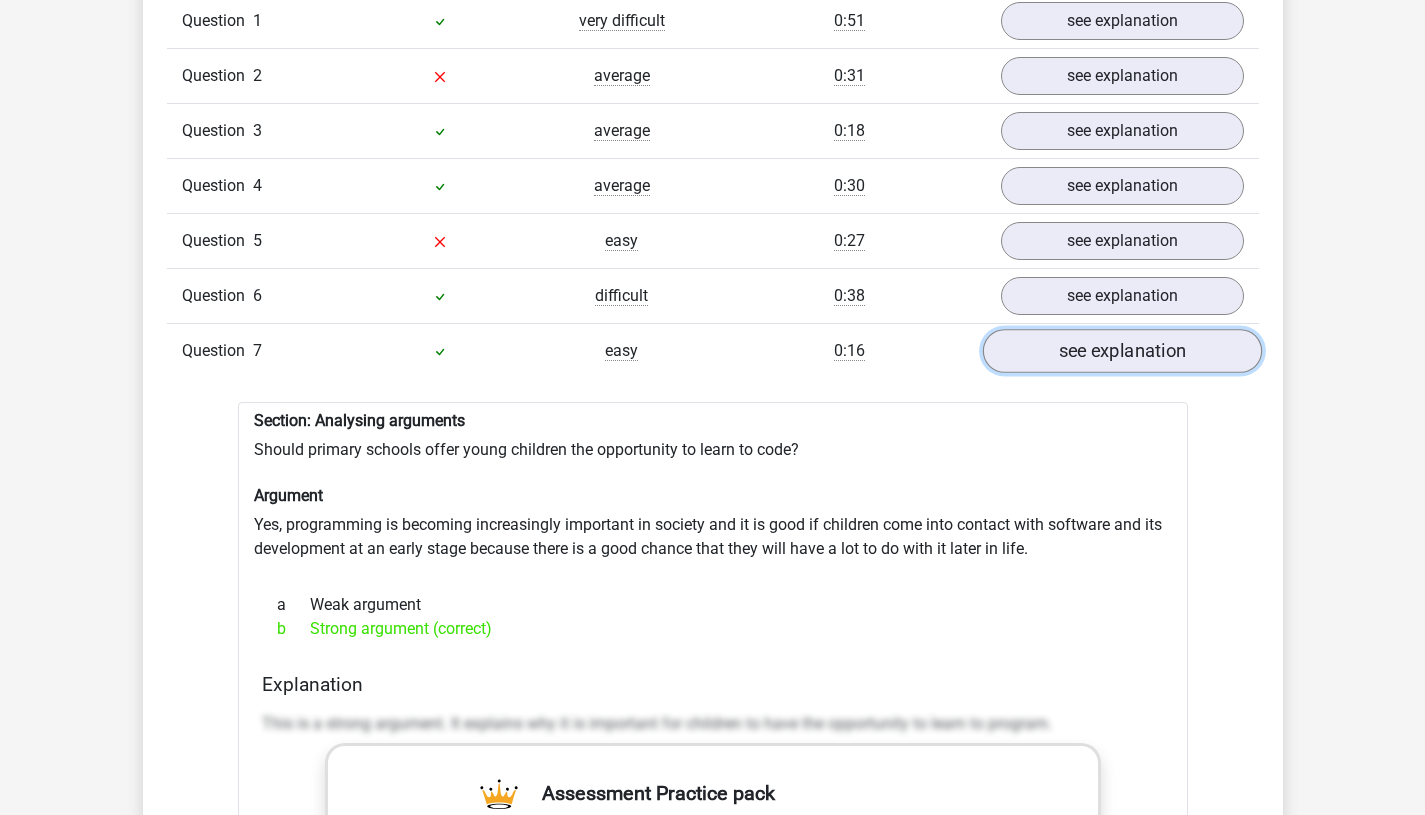 click on "see explanation" at bounding box center [1121, 351] 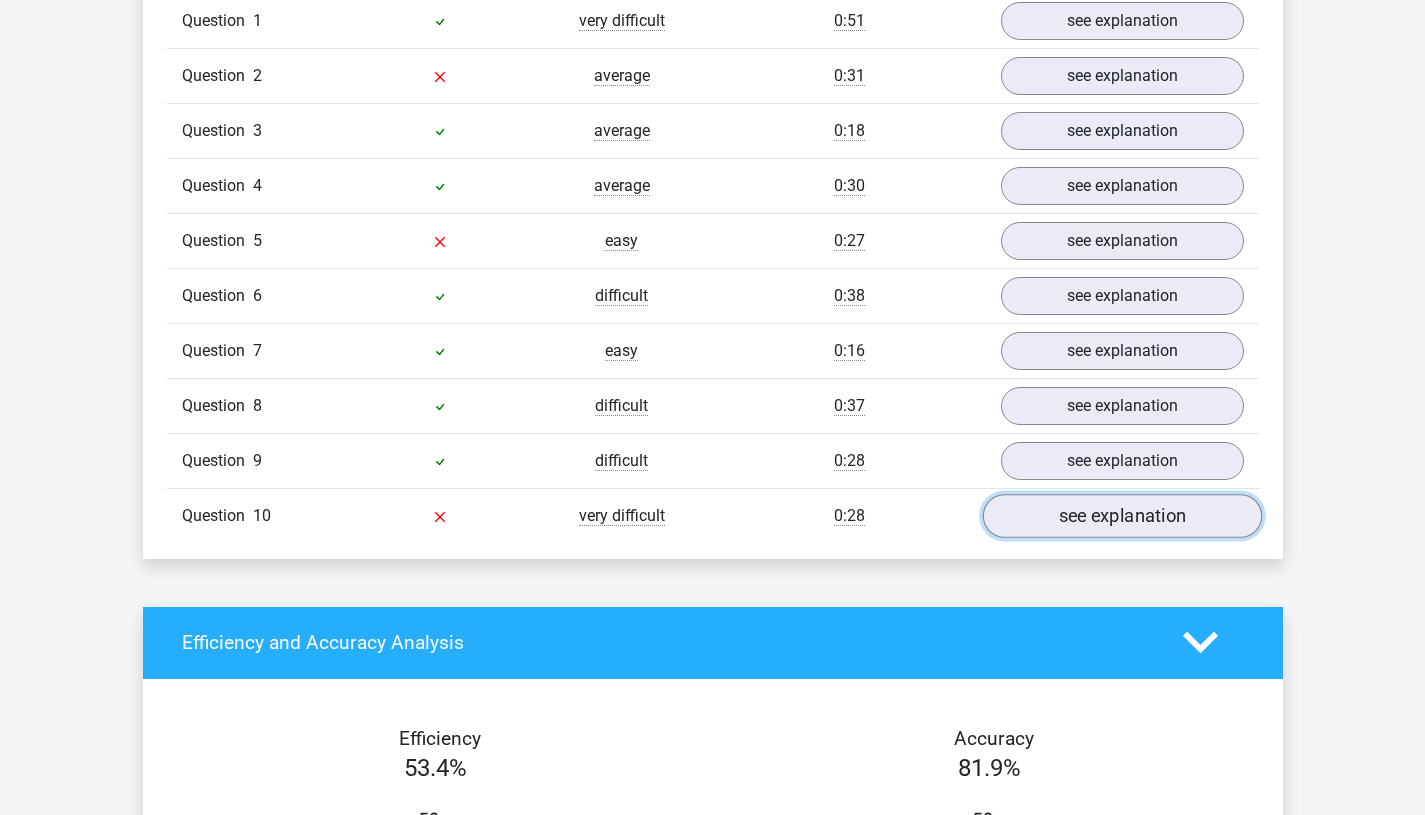 click on "see explanation" at bounding box center [1121, 516] 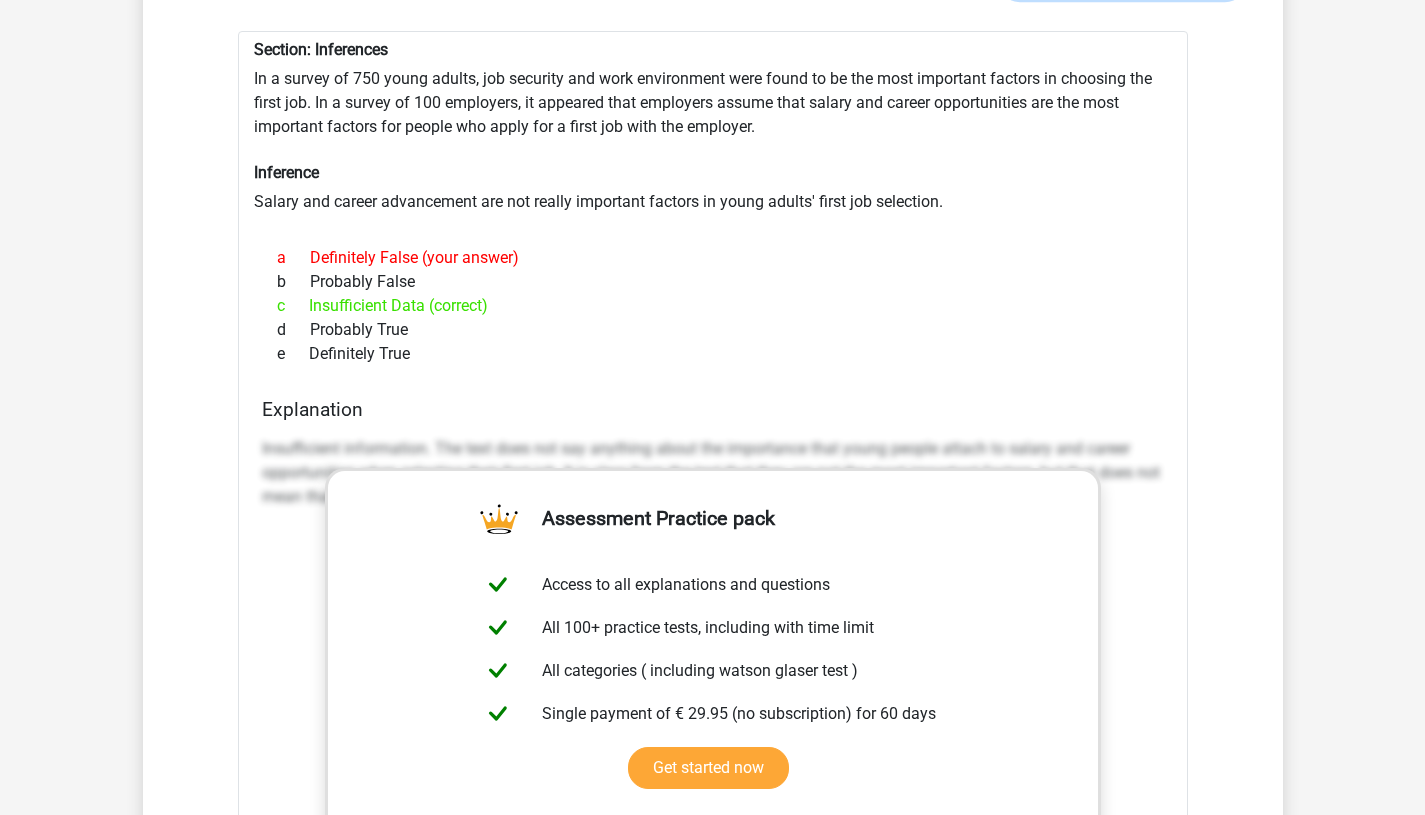 scroll, scrollTop: 2198, scrollLeft: 0, axis: vertical 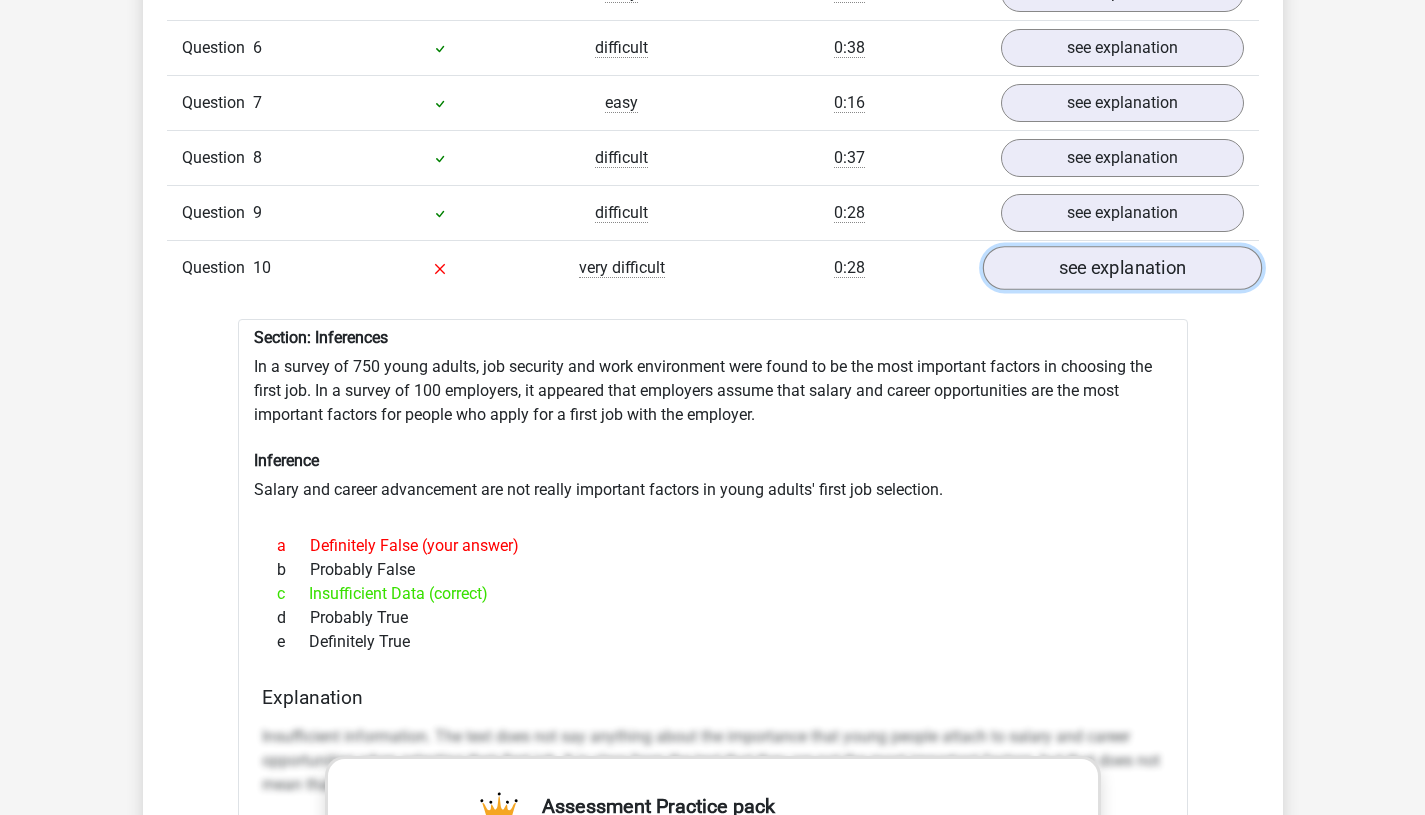 click on "see explanation" at bounding box center [1121, 268] 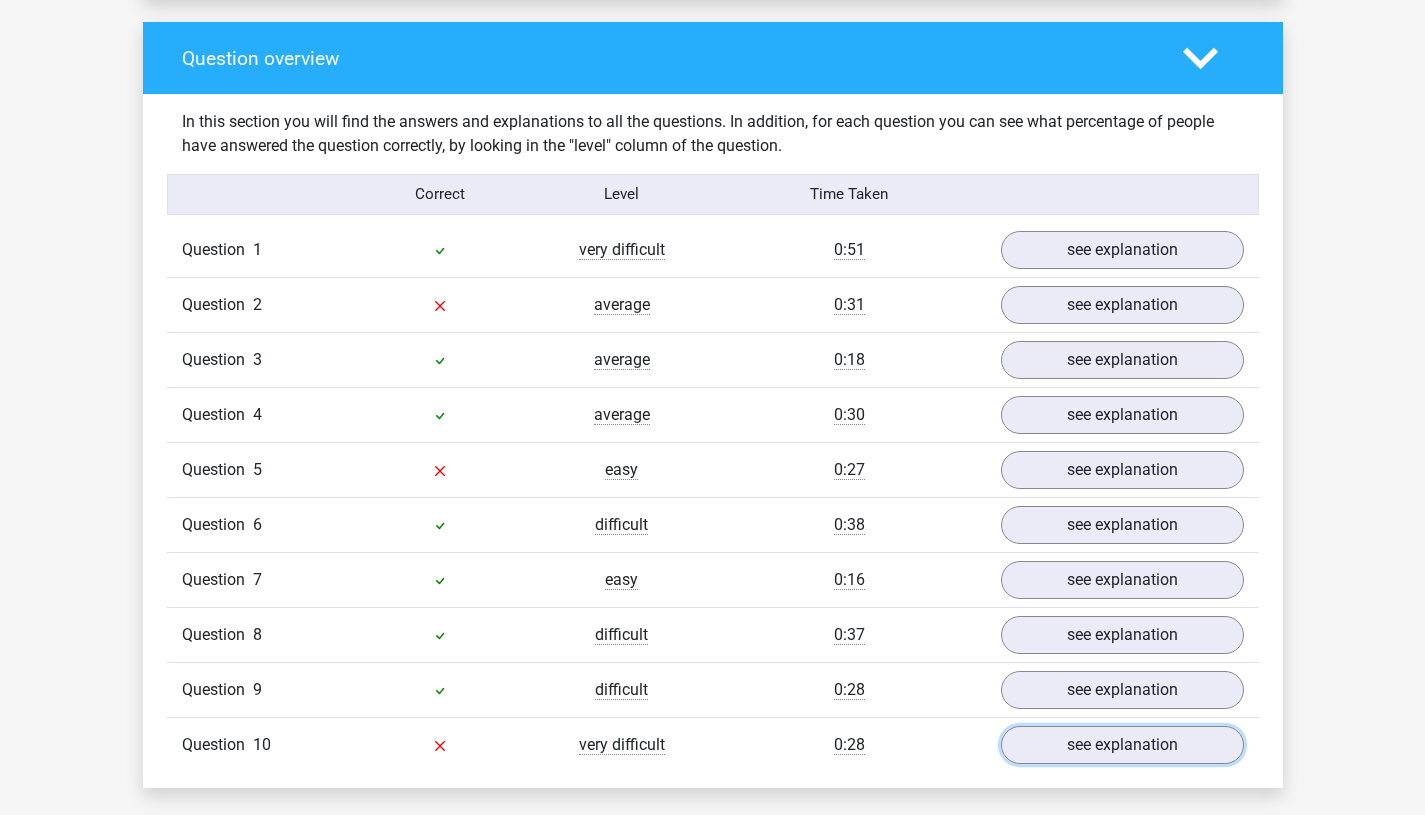 scroll, scrollTop: 1465, scrollLeft: 0, axis: vertical 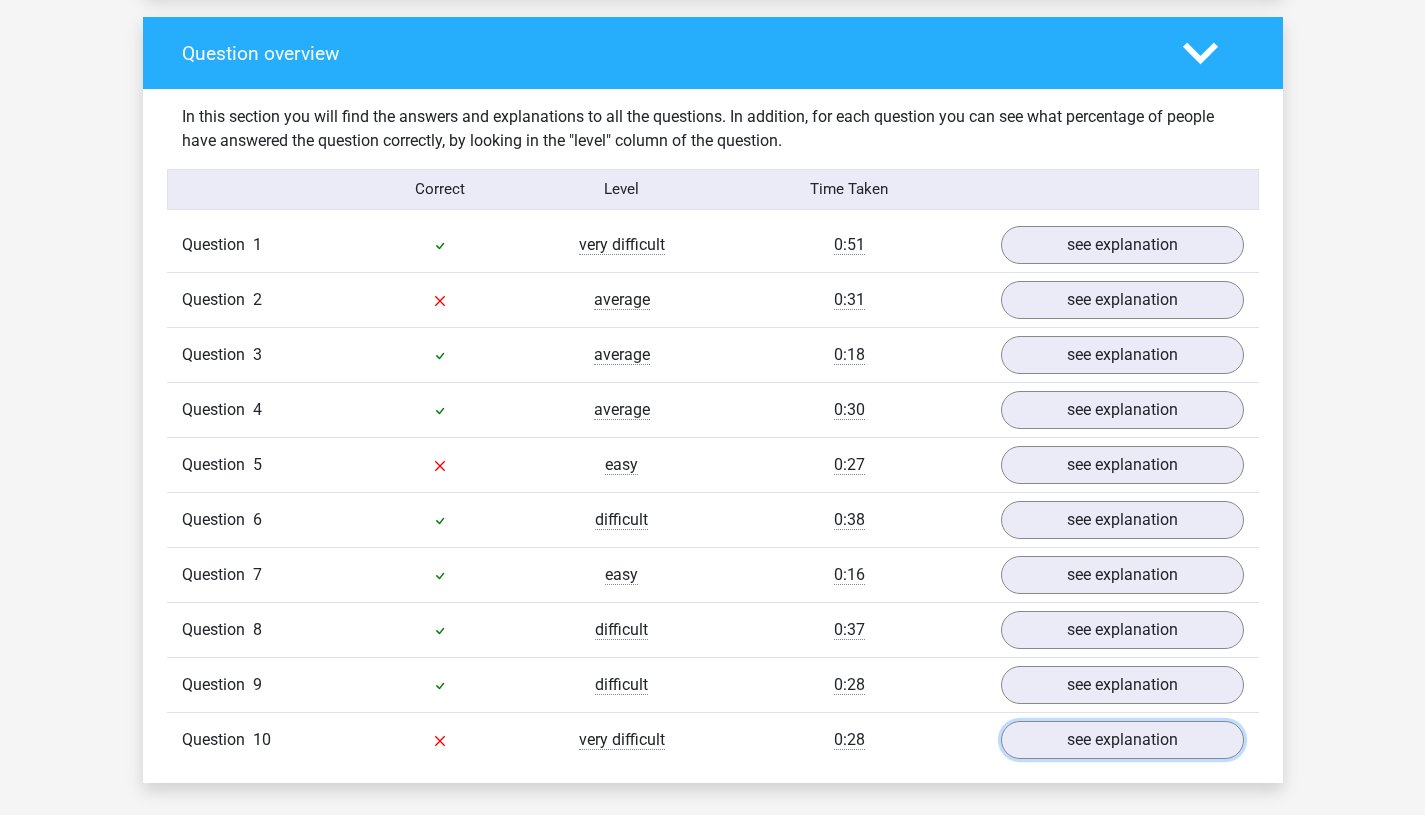 drag, startPoint x: 1439, startPoint y: 412, endPoint x: 1429, endPoint y: 353, distance: 59.841457 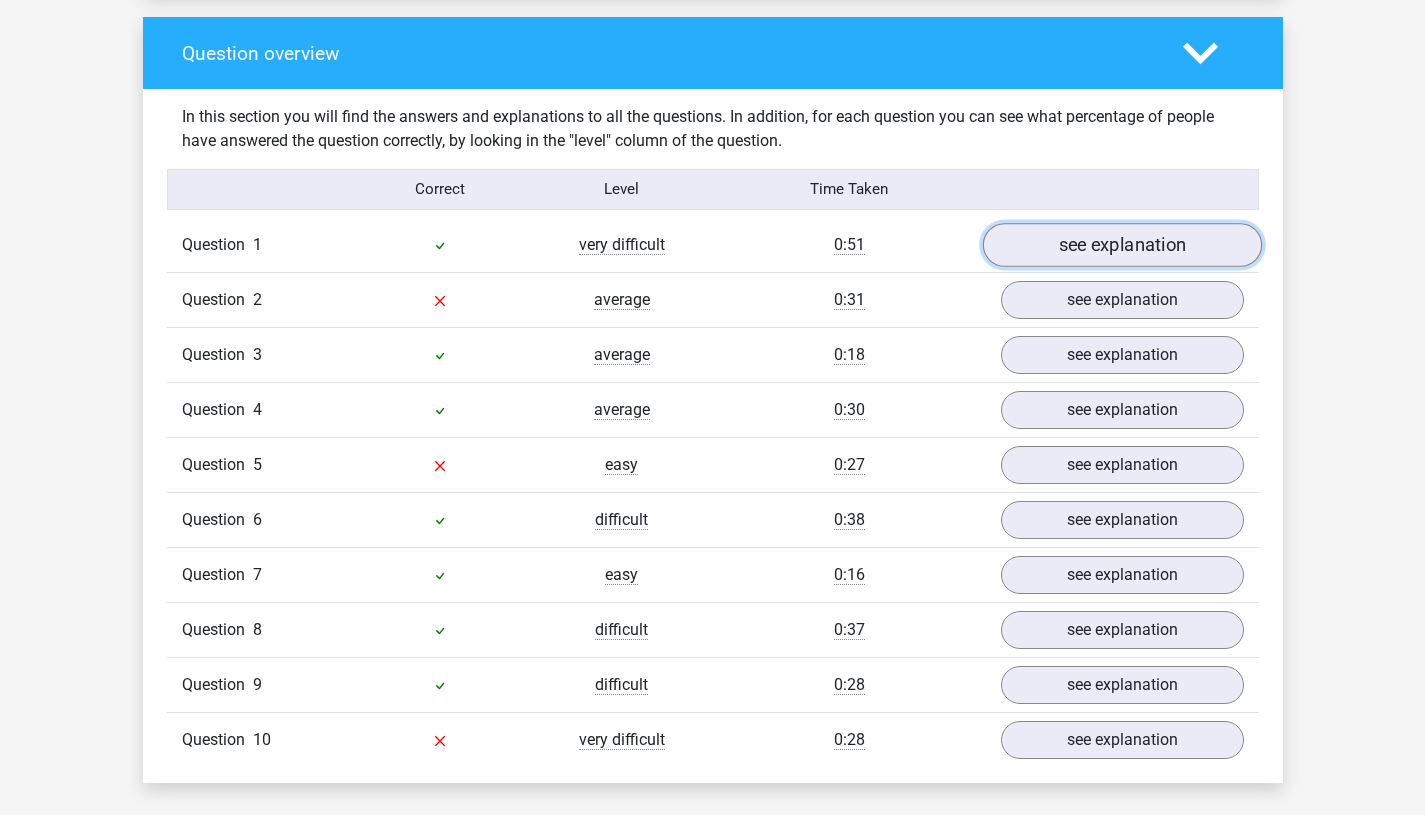 click on "see explanation" at bounding box center (1121, 245) 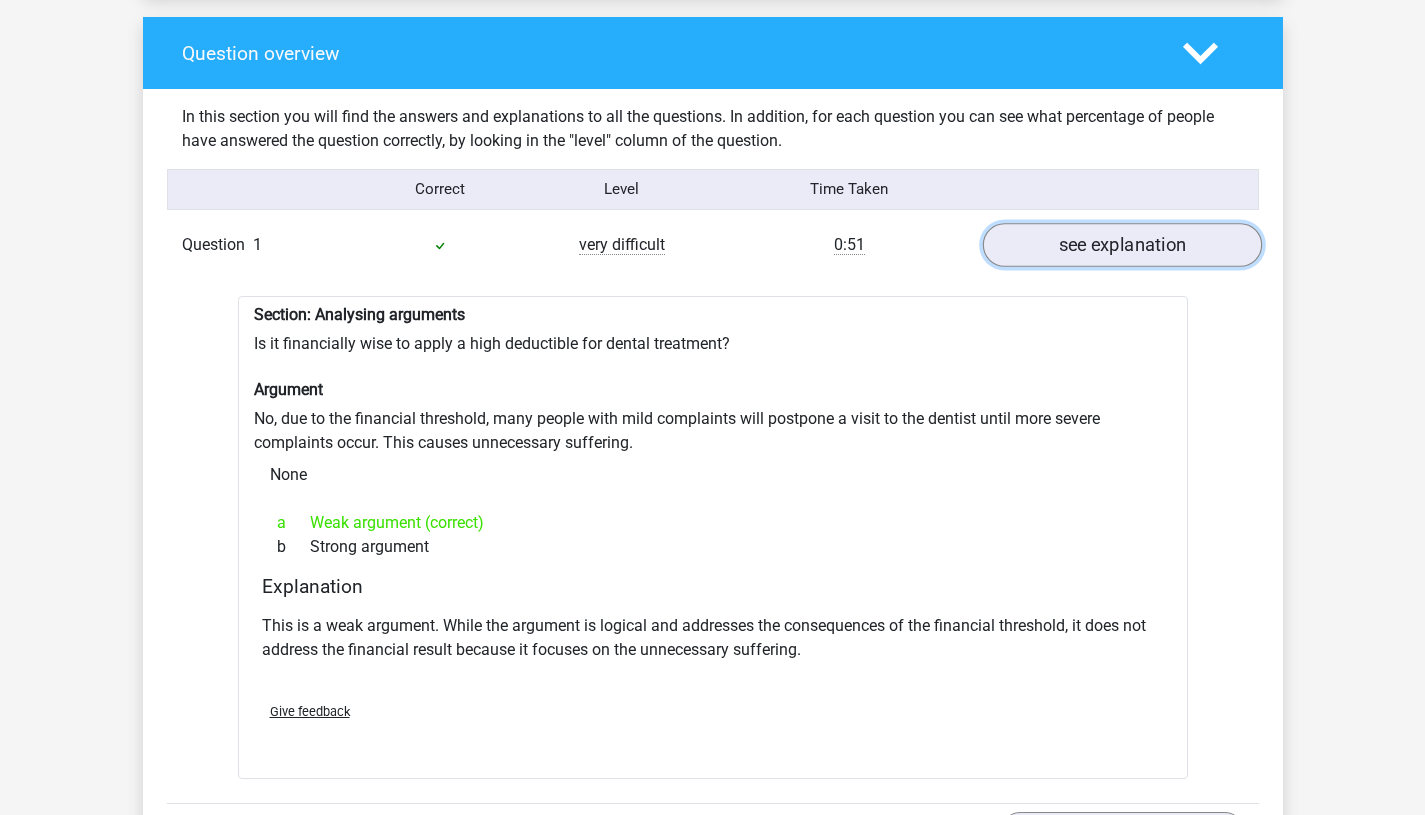 click on "see explanation" at bounding box center (1121, 245) 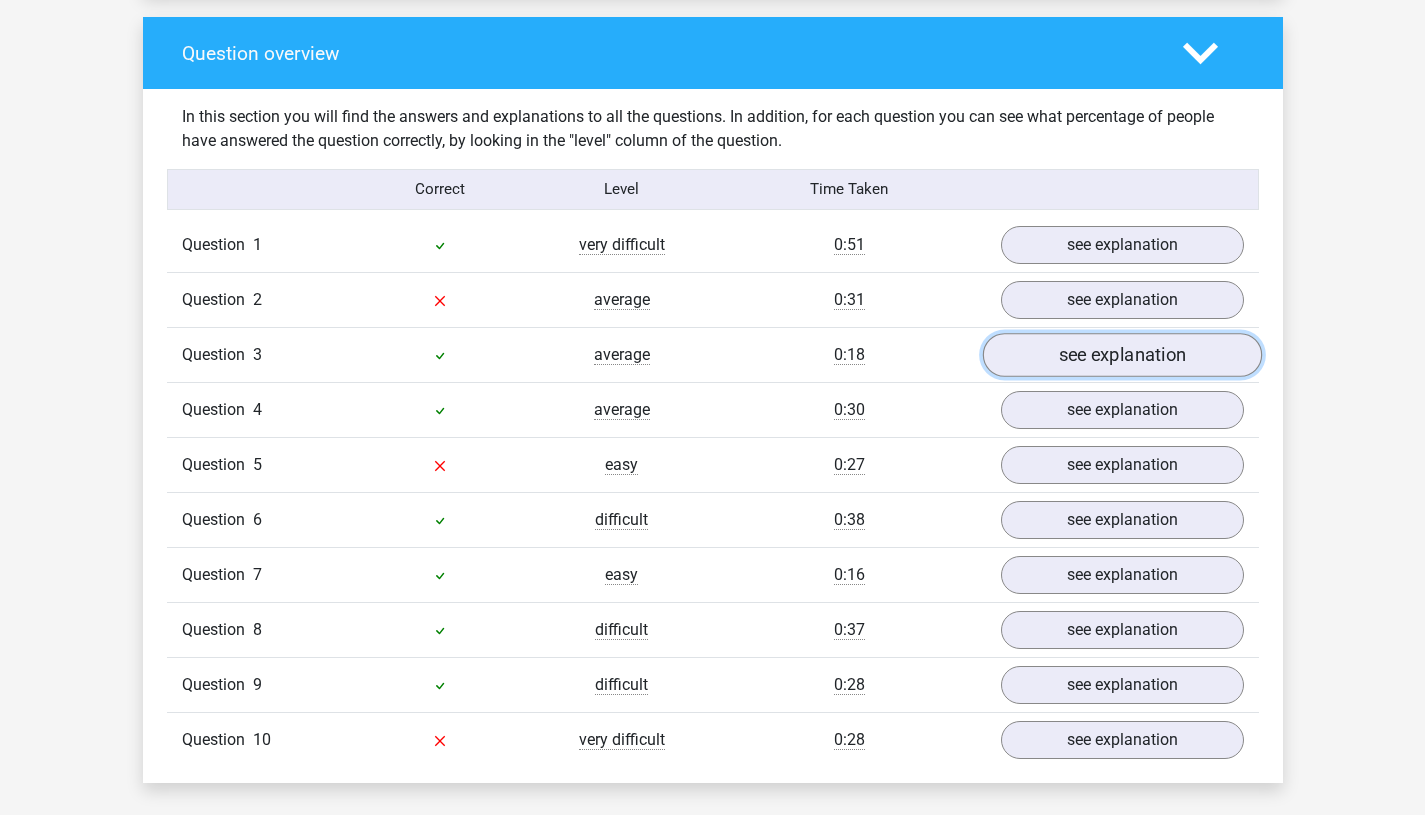 click on "see explanation" at bounding box center (1121, 355) 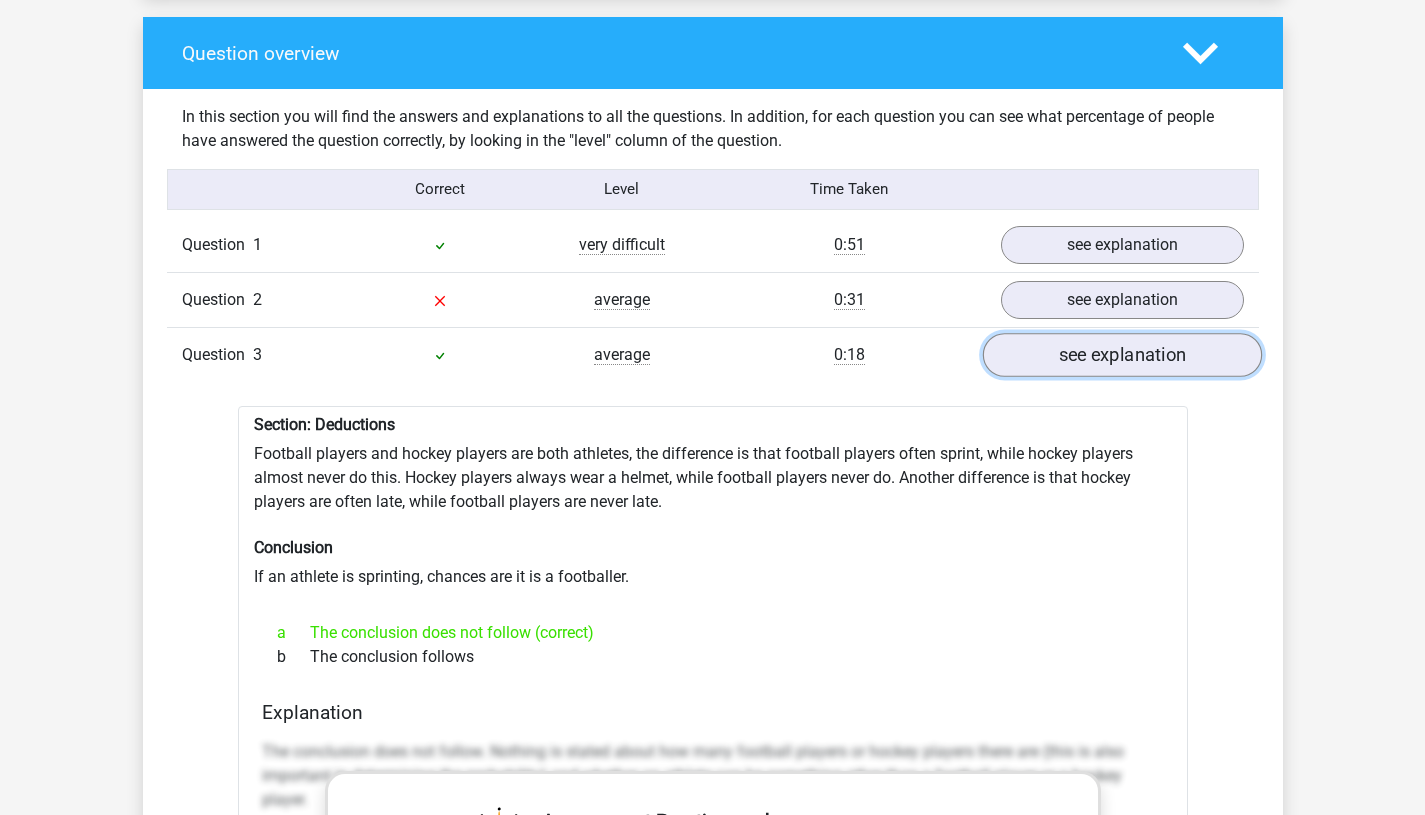 click on "see explanation" at bounding box center [1121, 355] 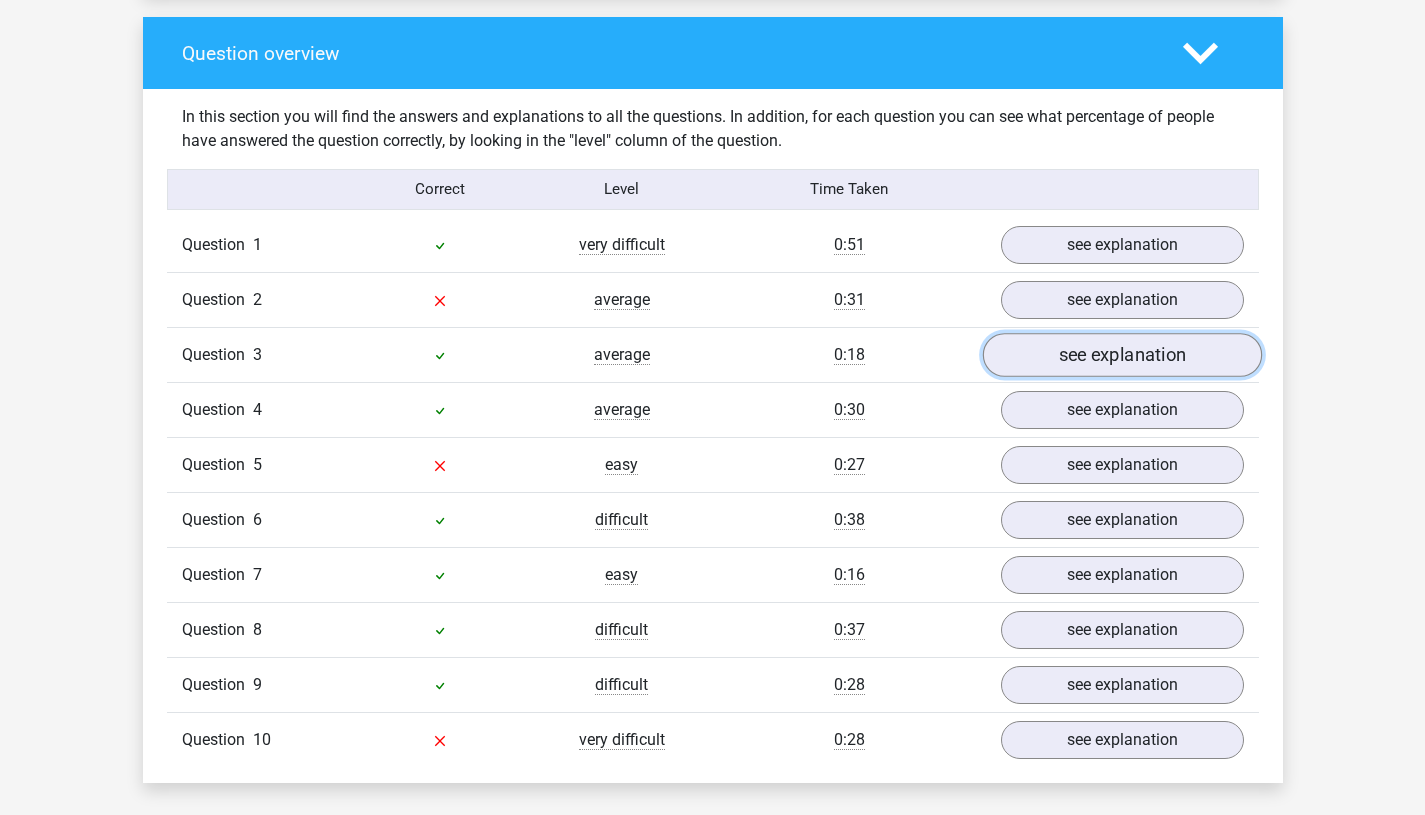 click on "see explanation" at bounding box center (1121, 355) 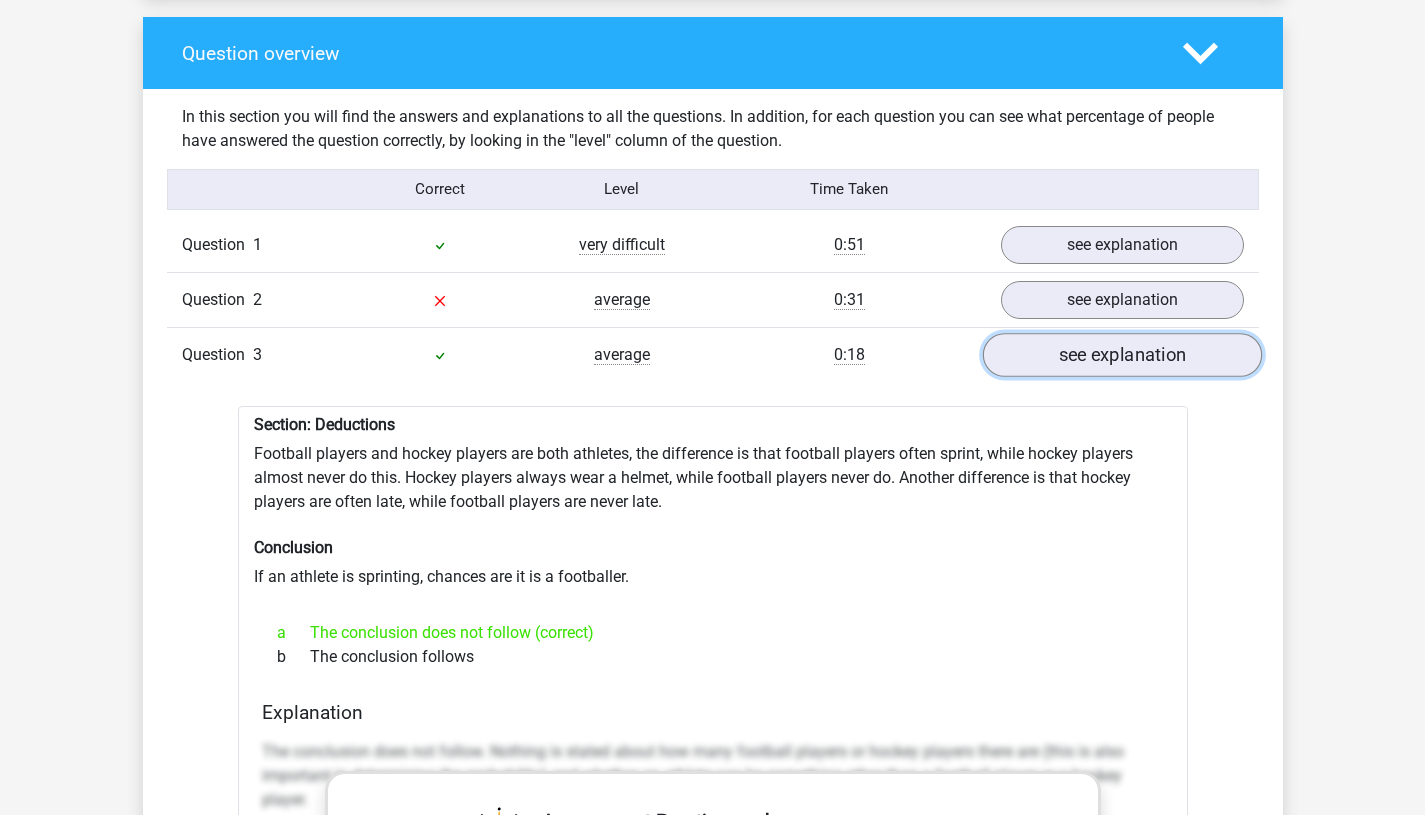 click on "see explanation" at bounding box center [1121, 355] 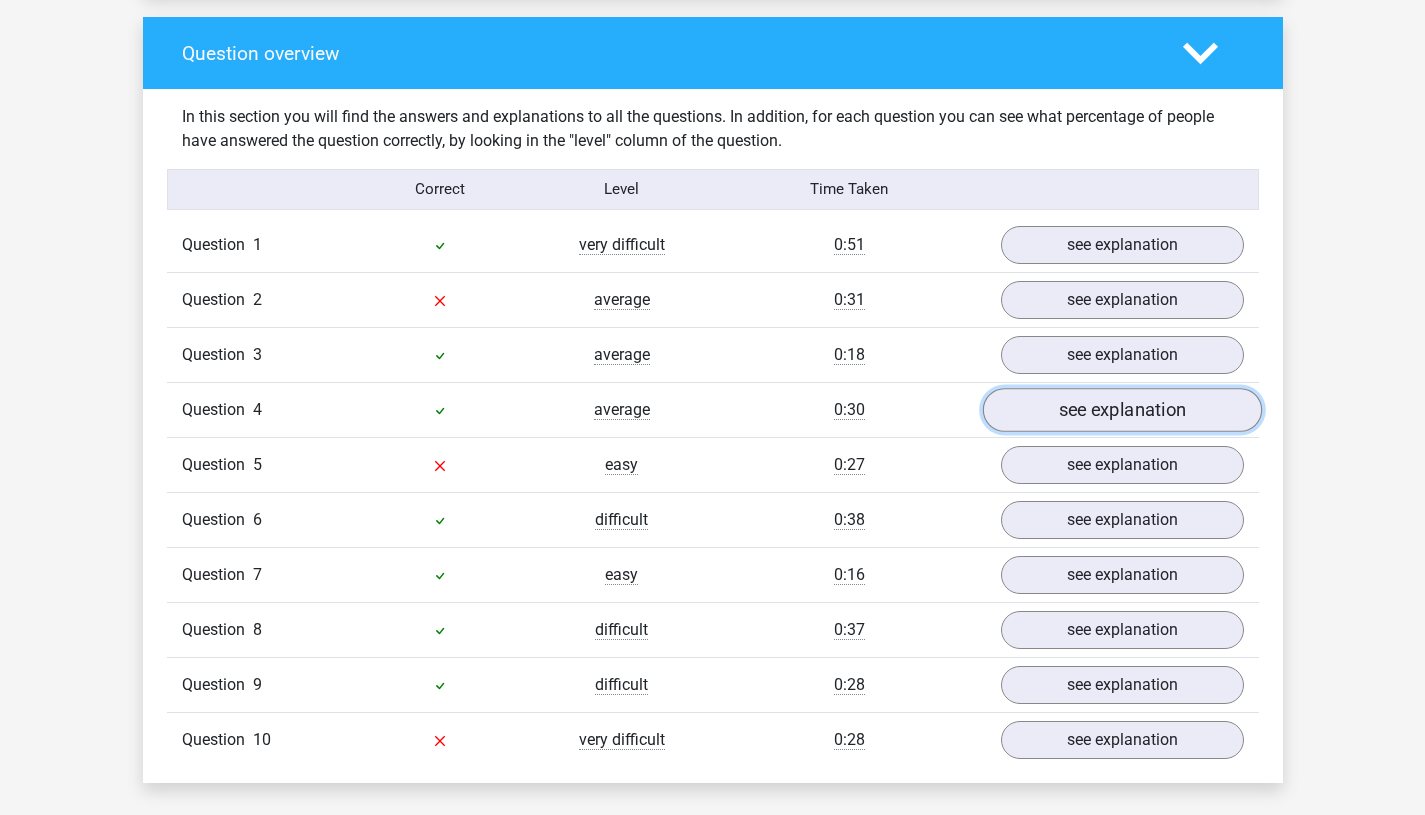 click on "see explanation" at bounding box center [1121, 410] 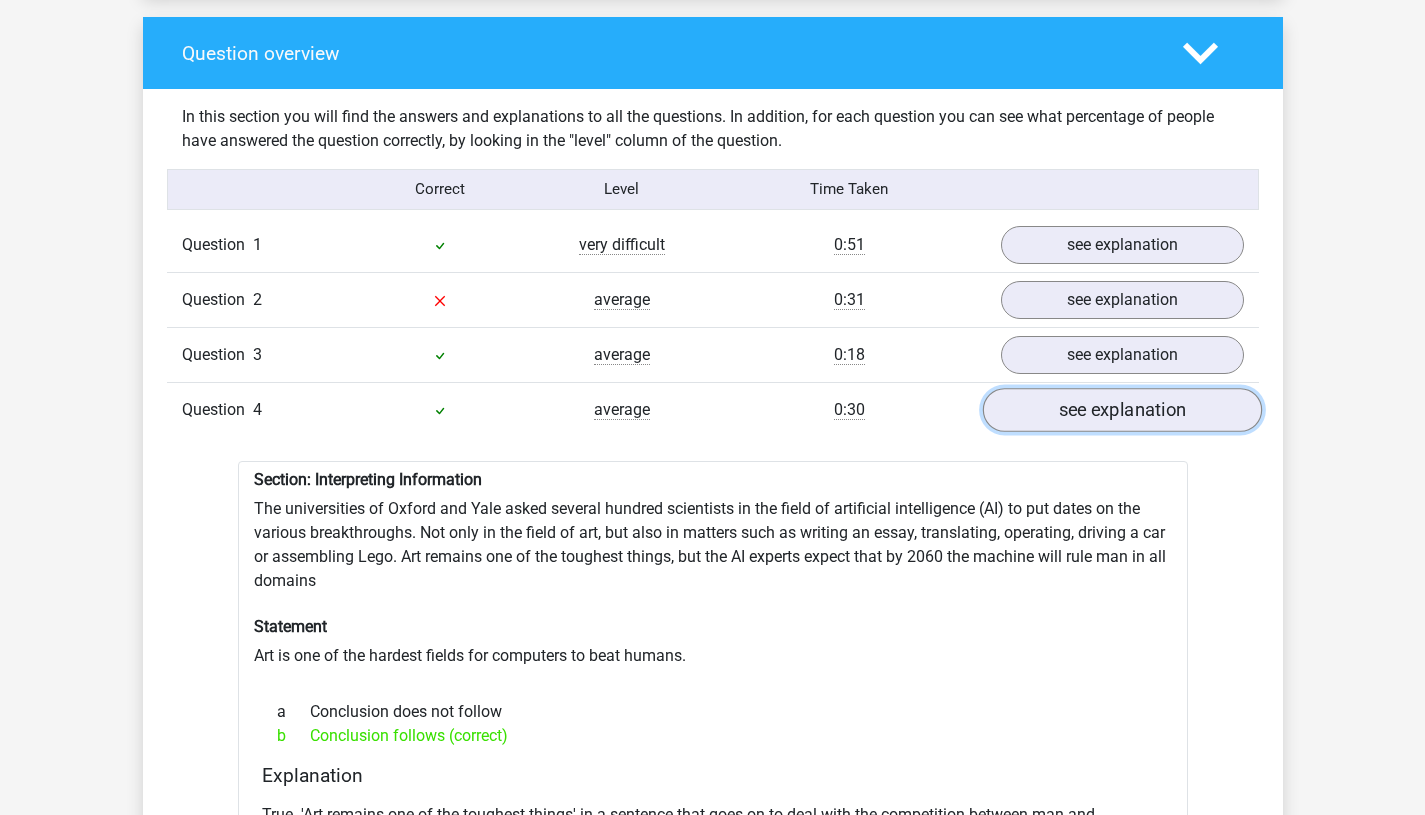 click on "see explanation" at bounding box center [1121, 410] 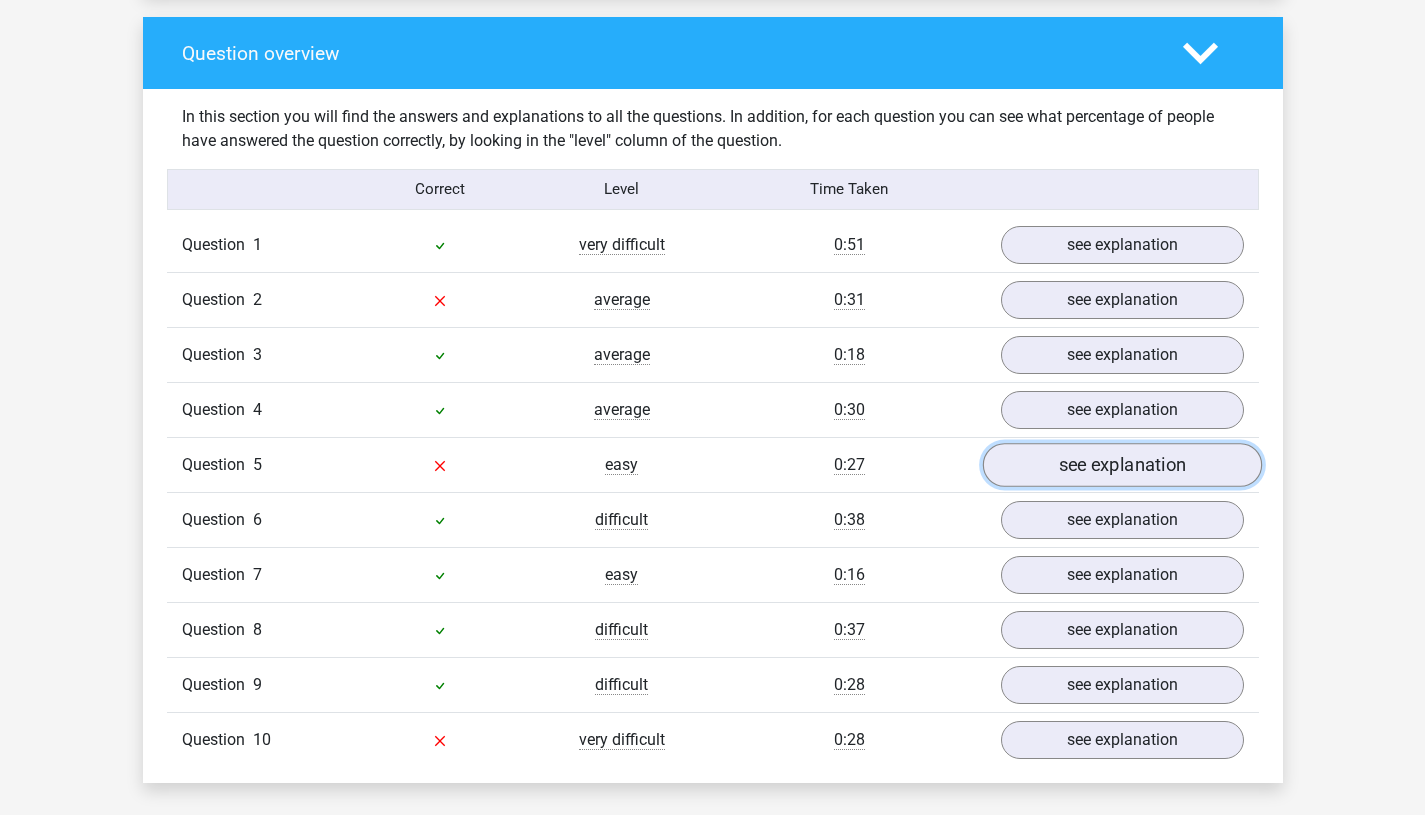 click on "see explanation" at bounding box center (1121, 465) 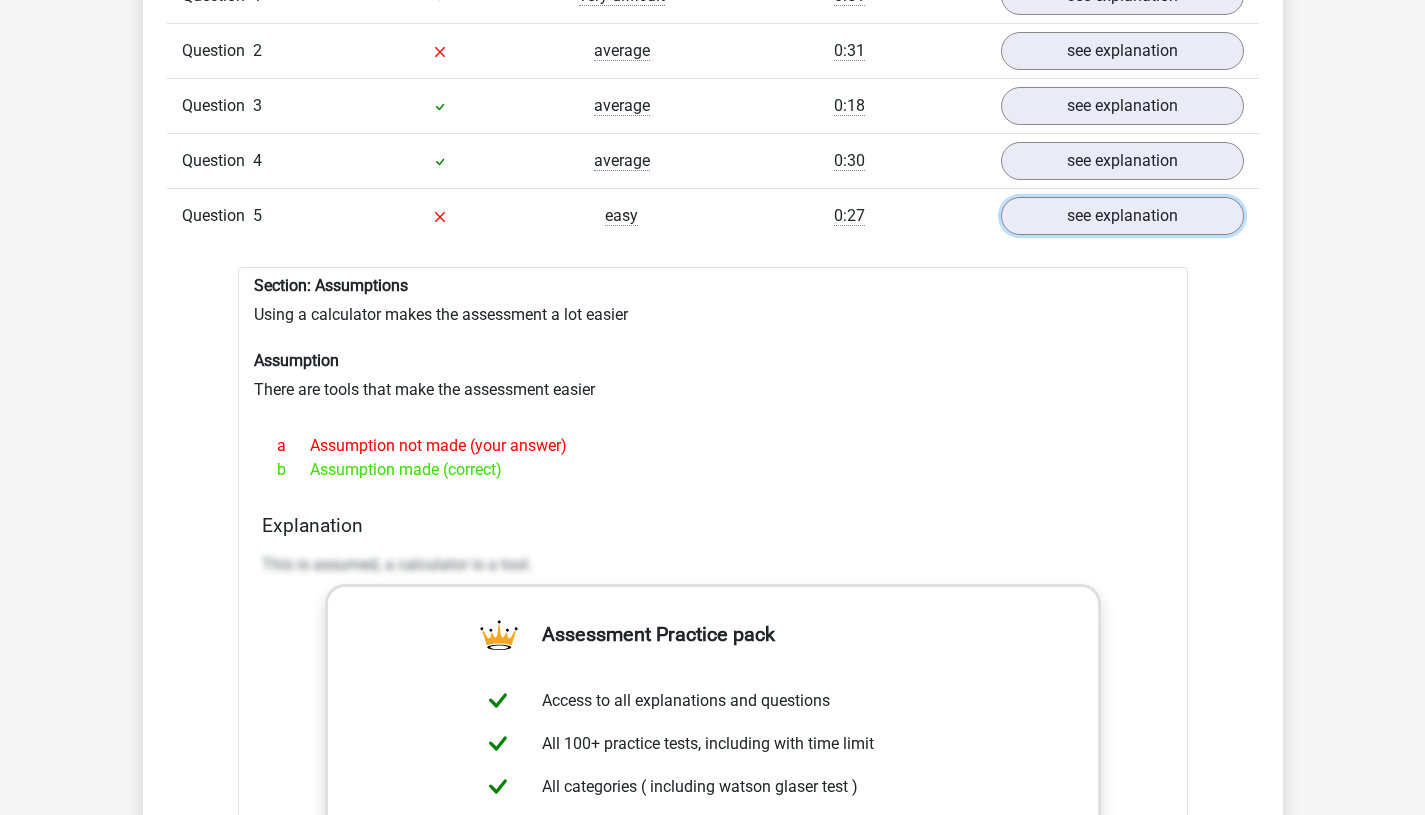 scroll, scrollTop: 1602, scrollLeft: 0, axis: vertical 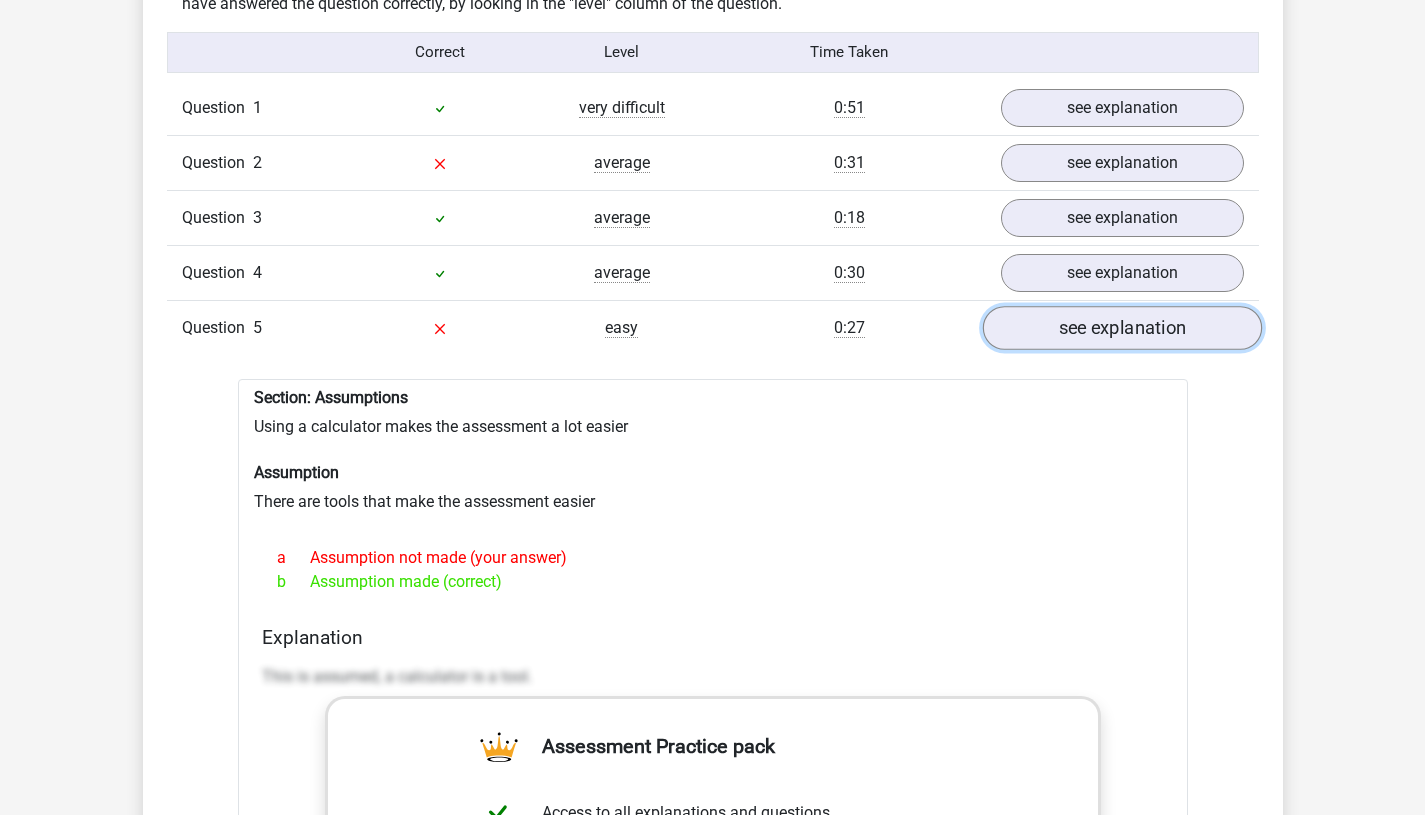 click on "see explanation" at bounding box center (1121, 328) 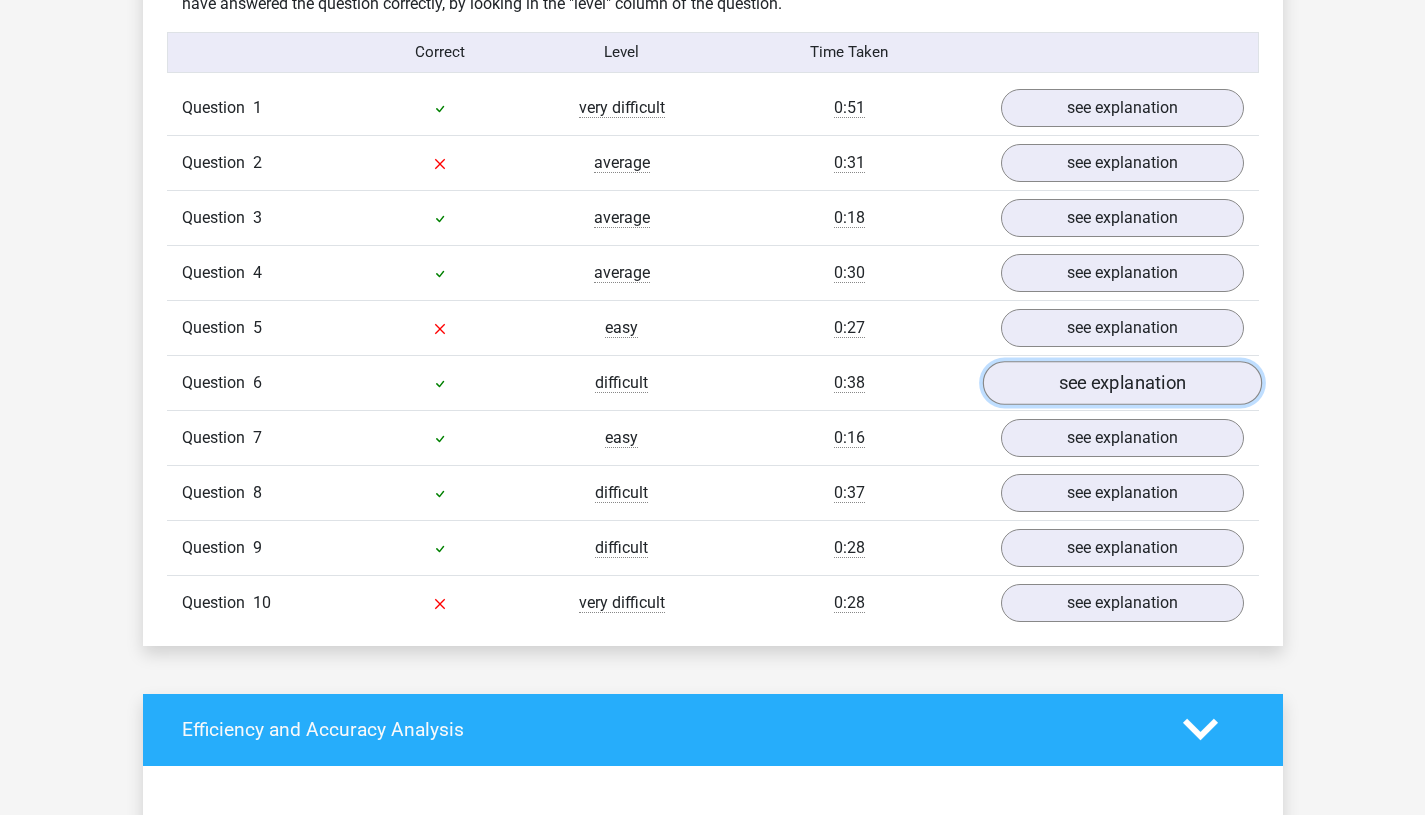 click on "see explanation" at bounding box center (1121, 383) 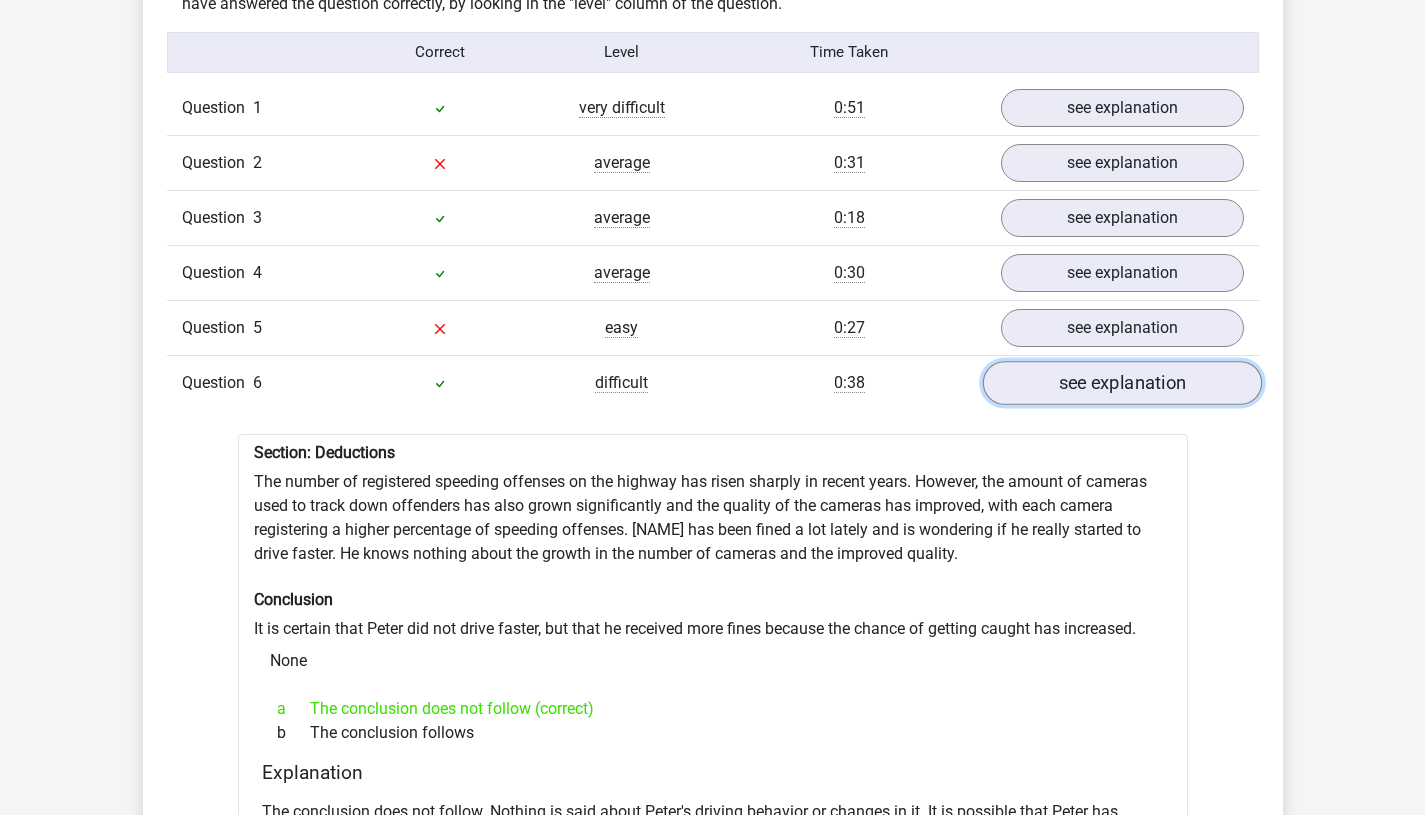 click on "see explanation" at bounding box center [1121, 383] 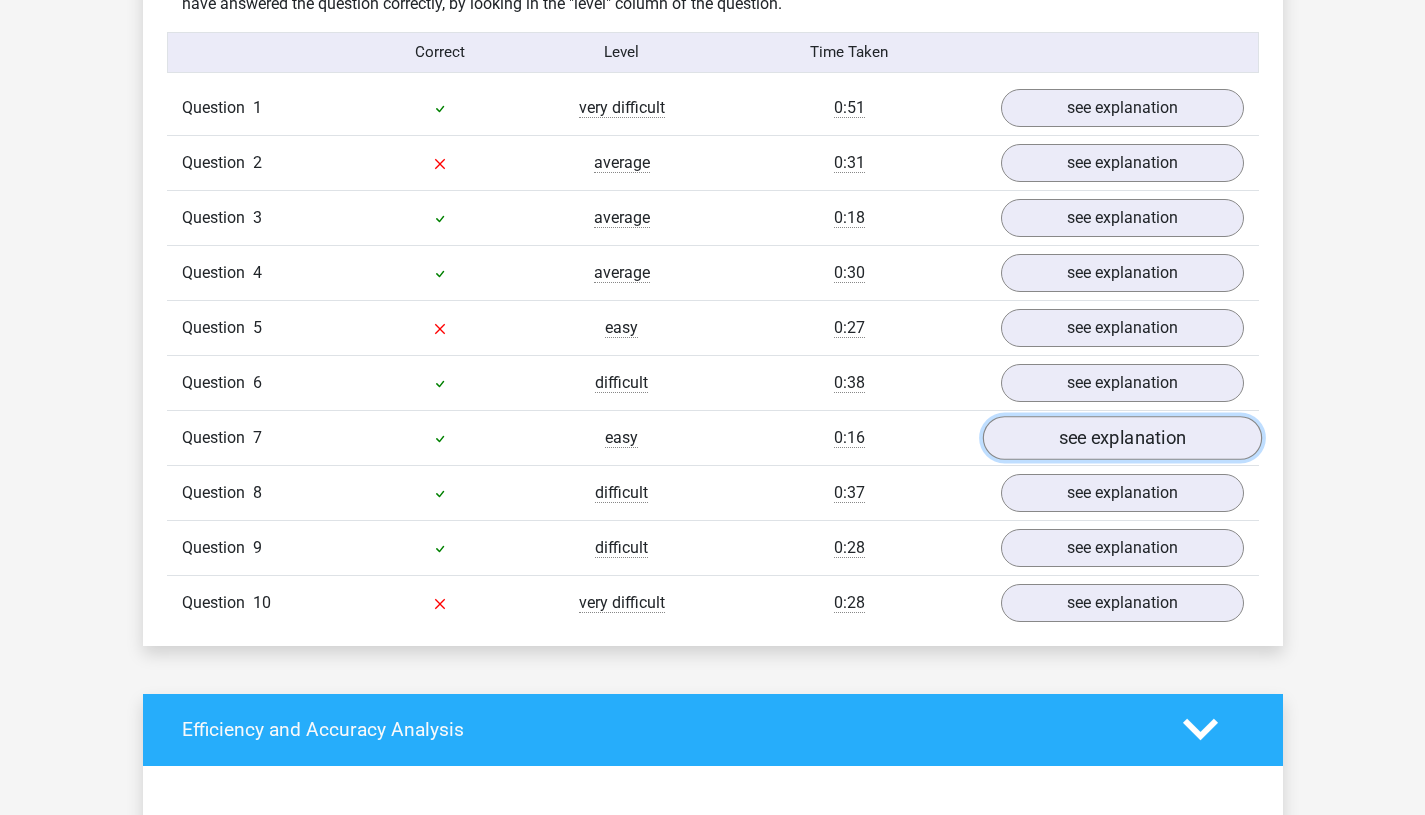 click on "see explanation" at bounding box center [1121, 438] 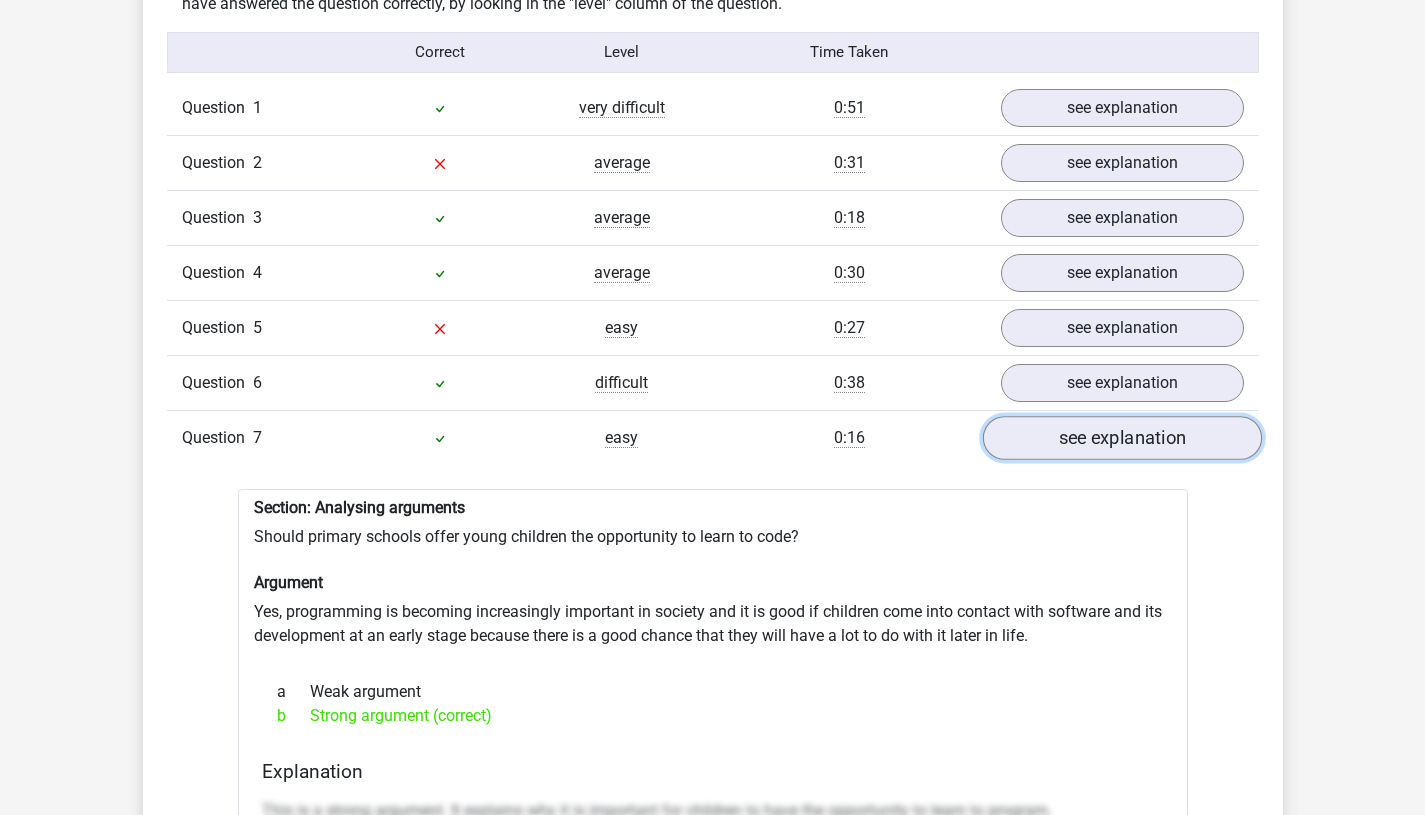 click on "see explanation" at bounding box center [1121, 438] 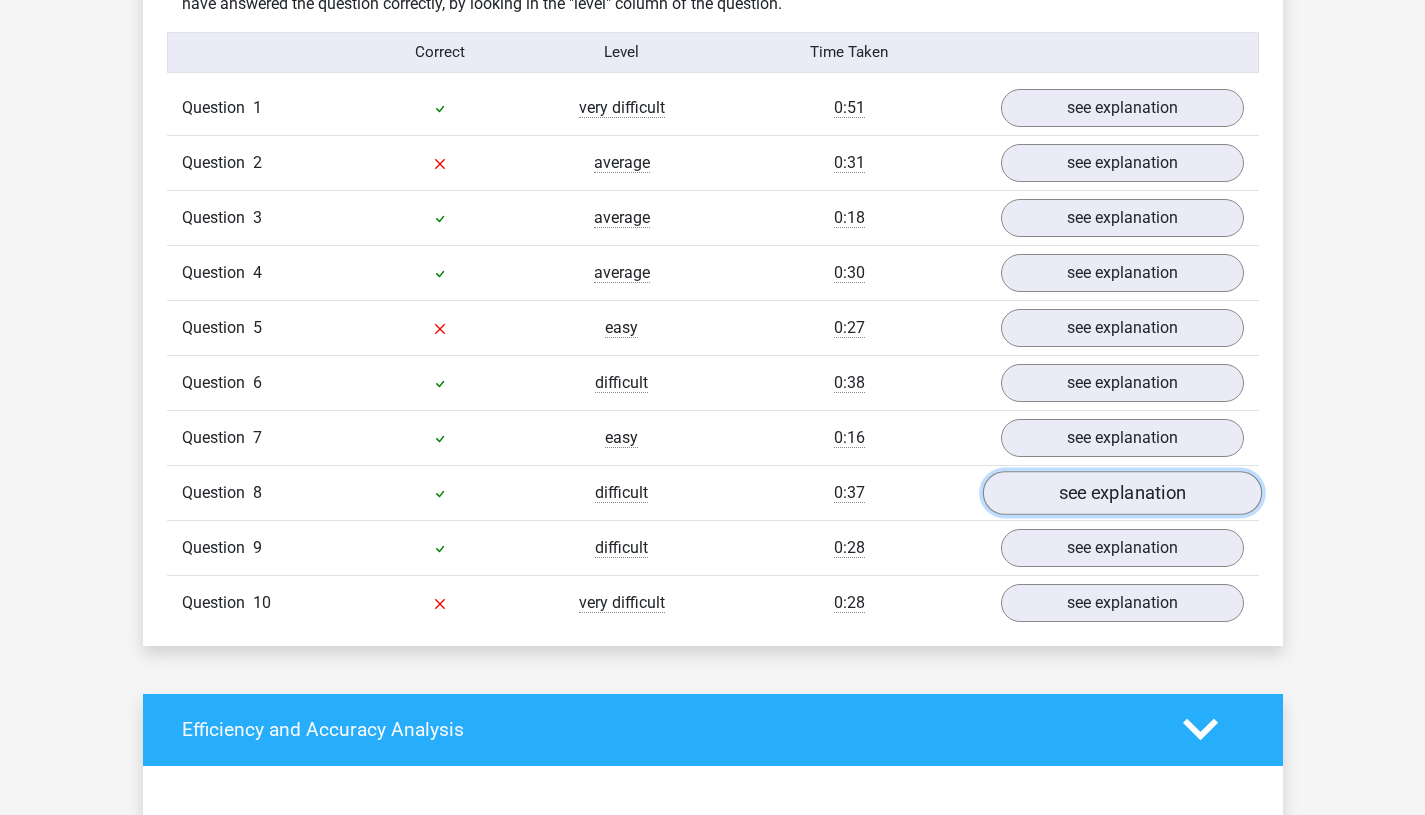 click on "see explanation" at bounding box center (1121, 493) 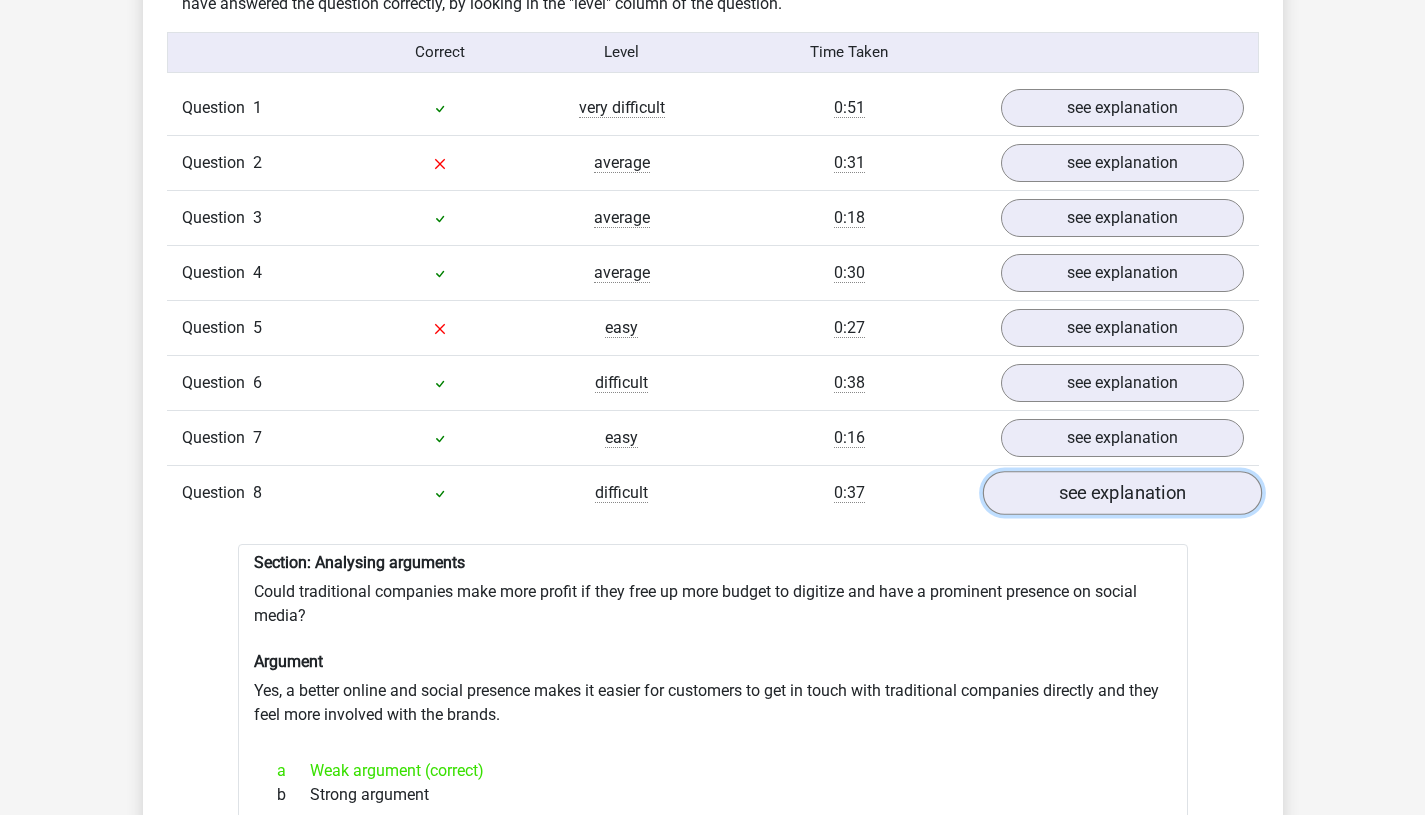 click on "see explanation" at bounding box center (1121, 493) 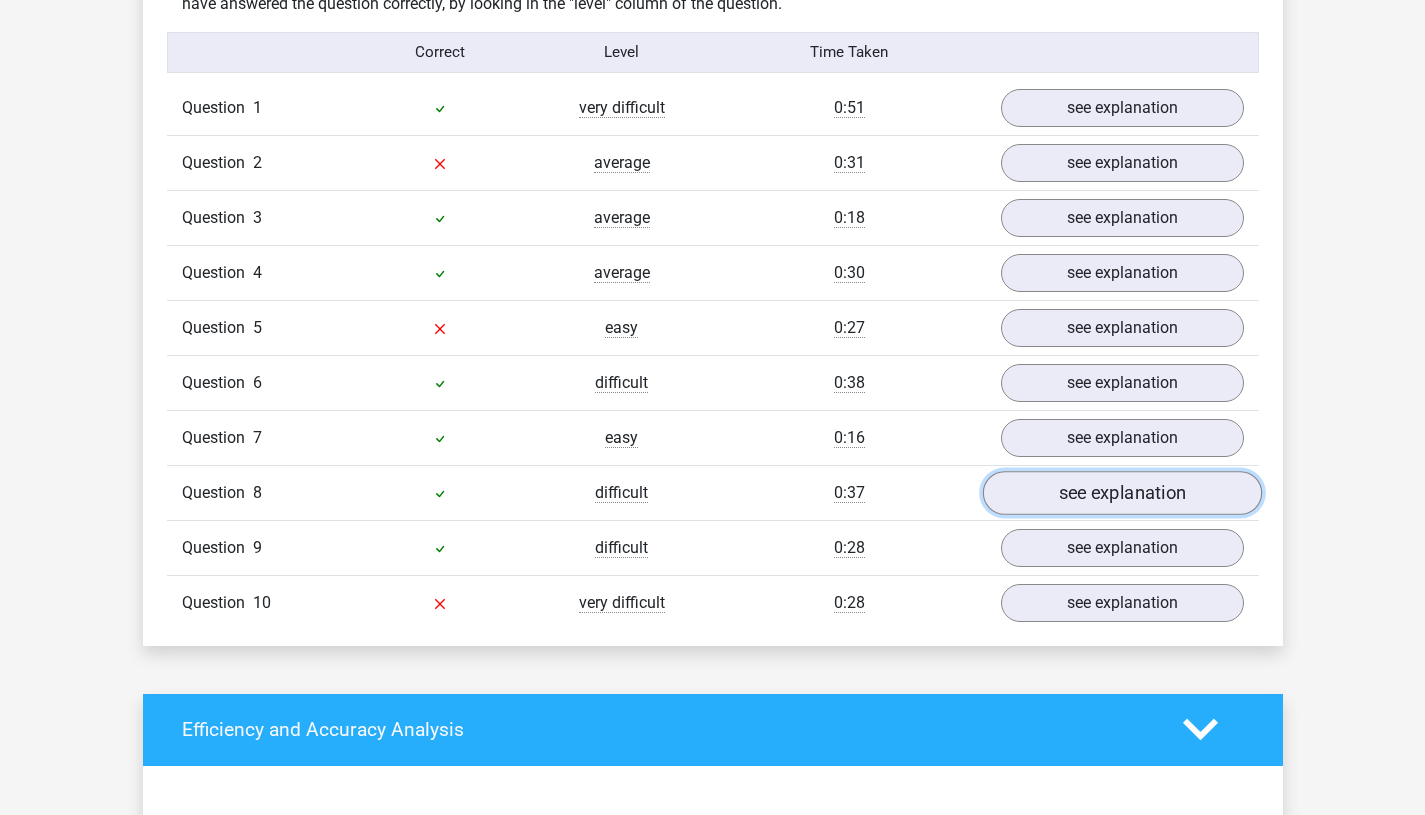 click on "see explanation" at bounding box center [1121, 493] 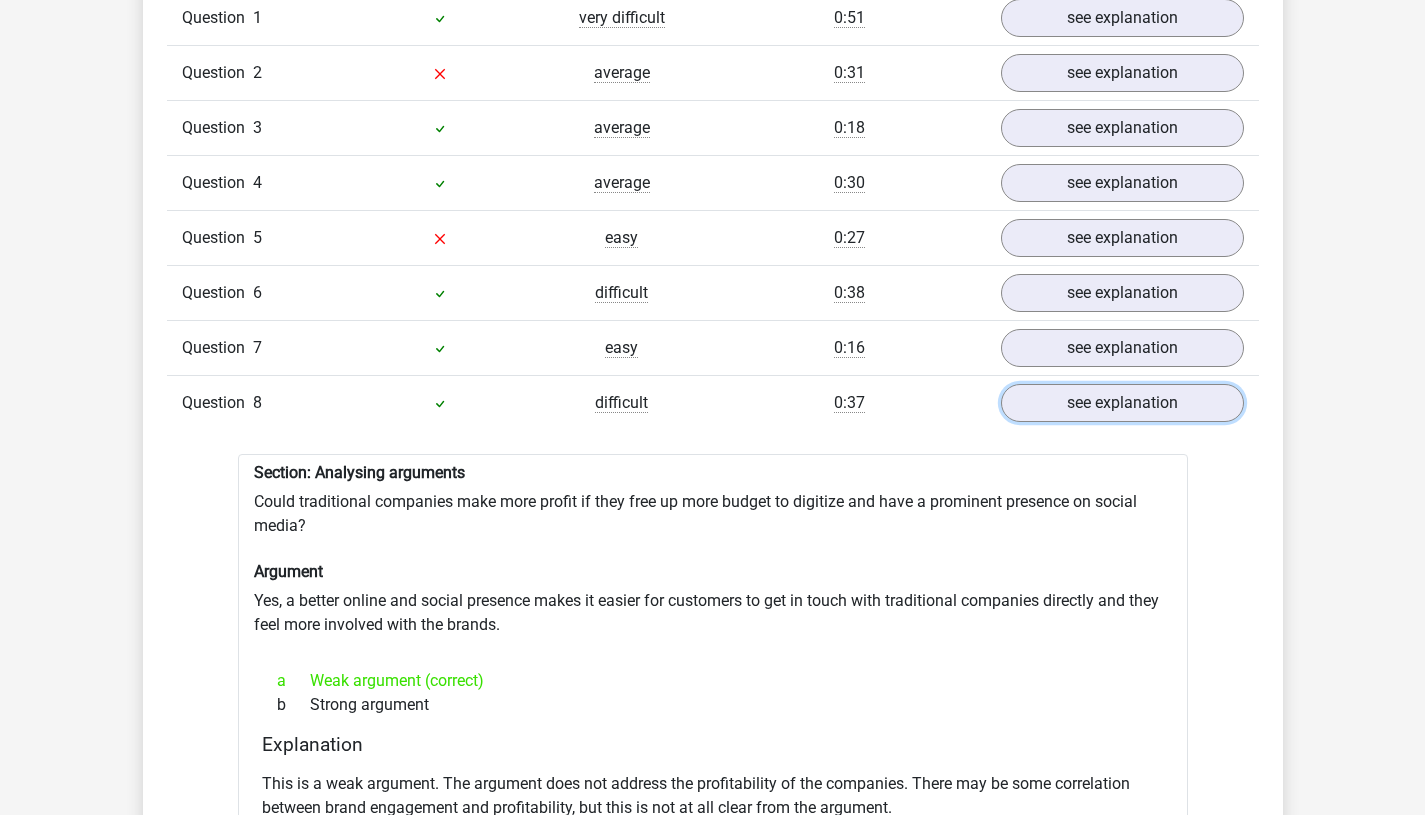 scroll, scrollTop: 1709, scrollLeft: 0, axis: vertical 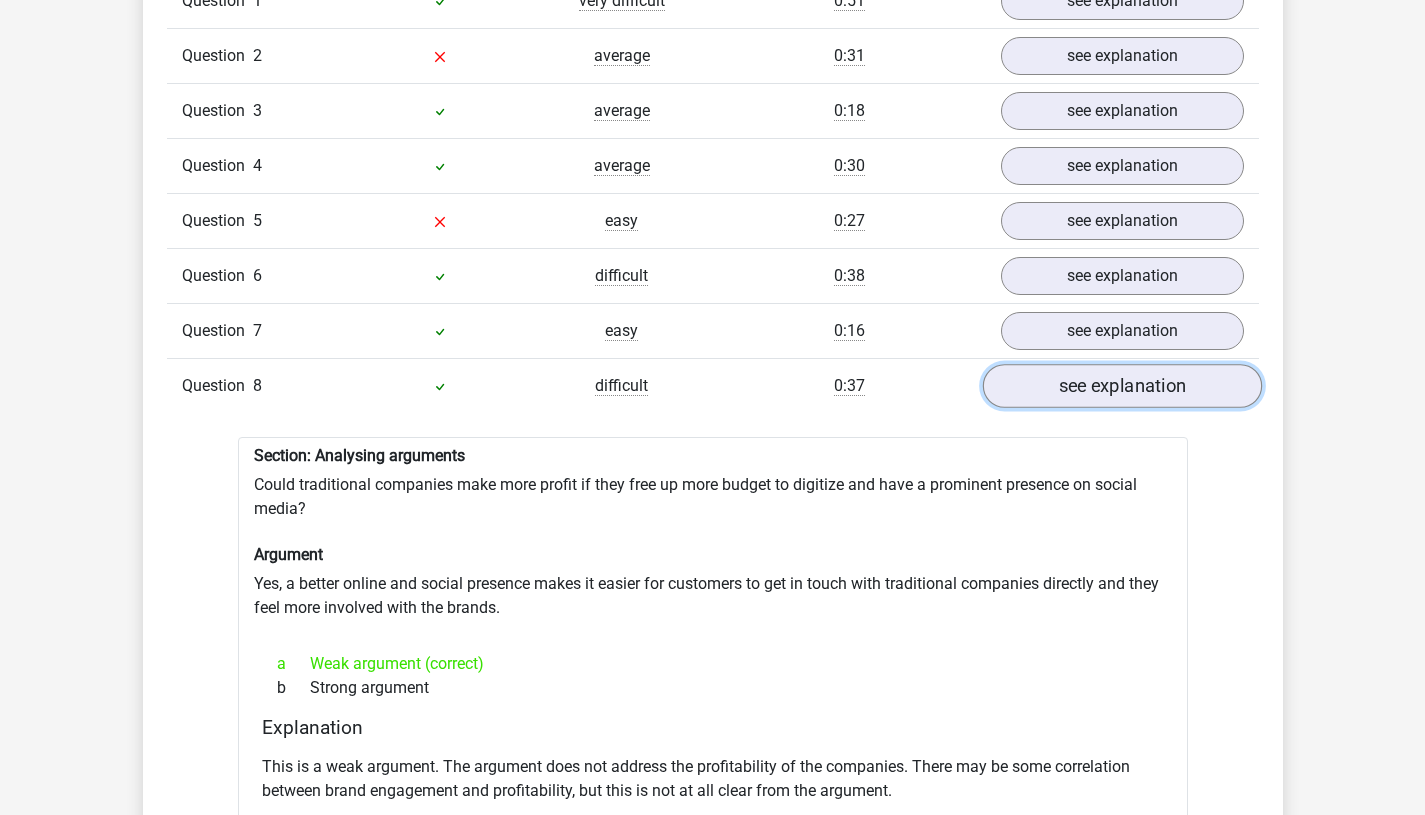 click on "see explanation" at bounding box center (1121, 386) 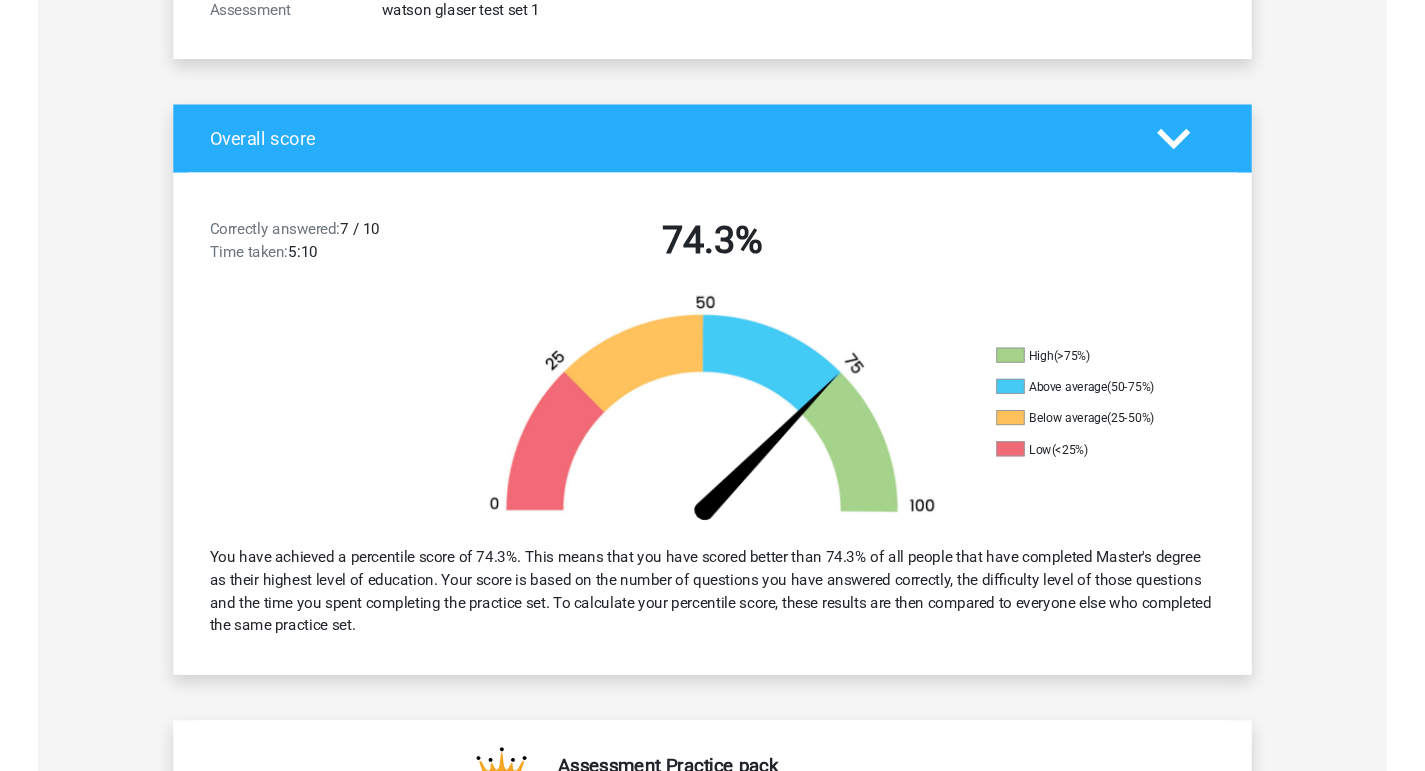 scroll, scrollTop: 0, scrollLeft: 0, axis: both 